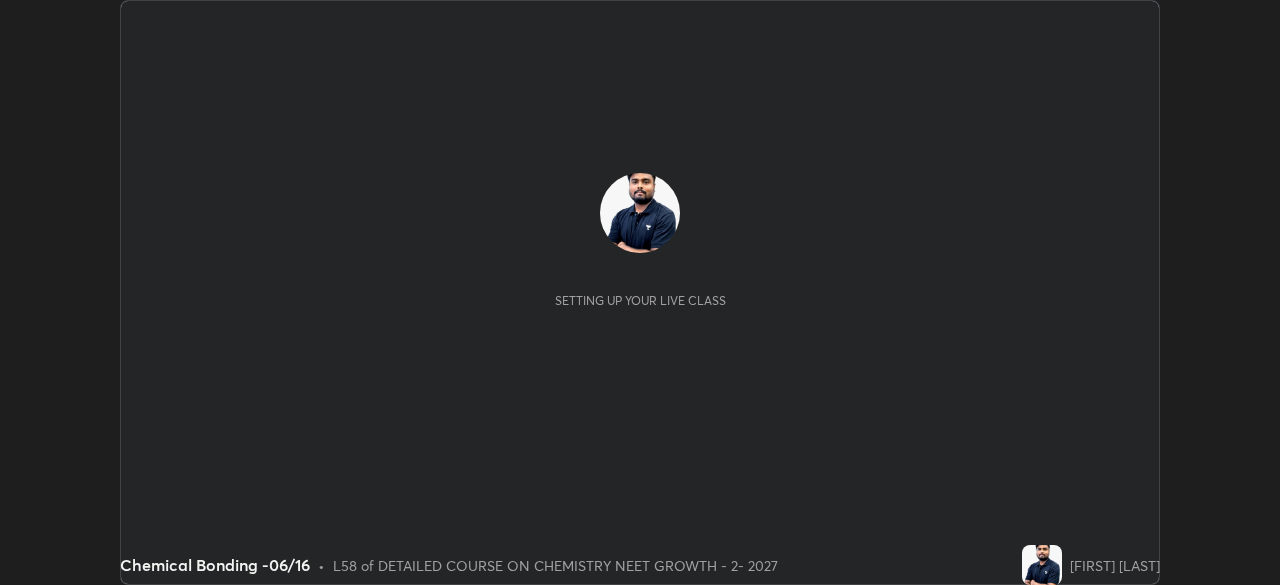 scroll, scrollTop: 0, scrollLeft: 0, axis: both 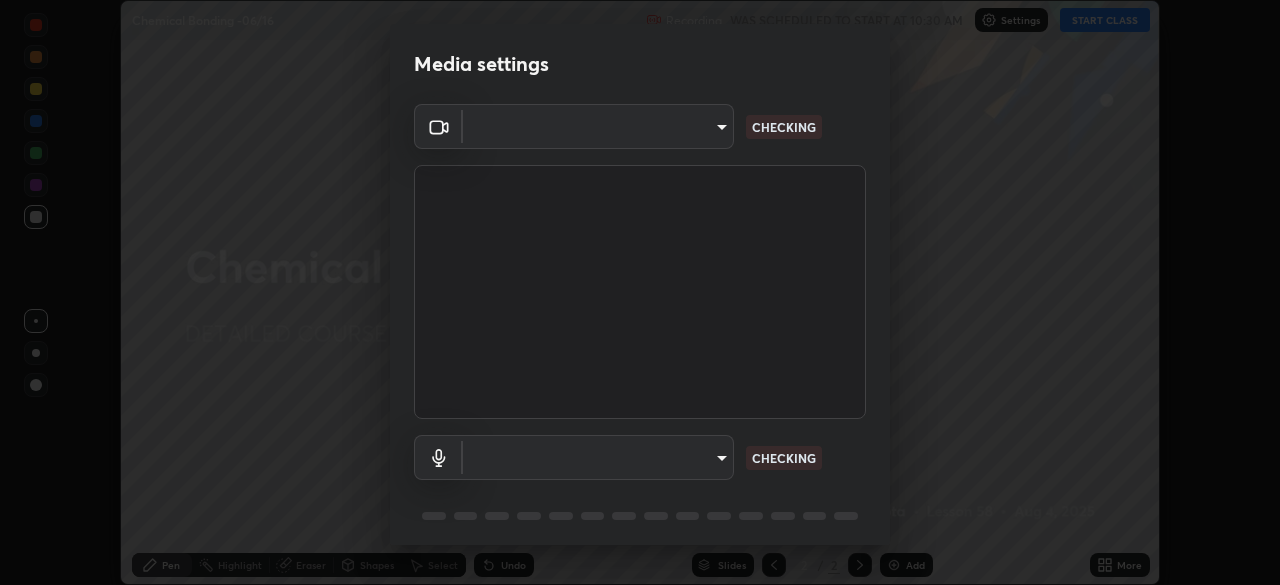 type on "23f9ab4963ea7bf9f5a0f139eca0a7722ce6801474d7e6497cd6fb859b15e8b8" 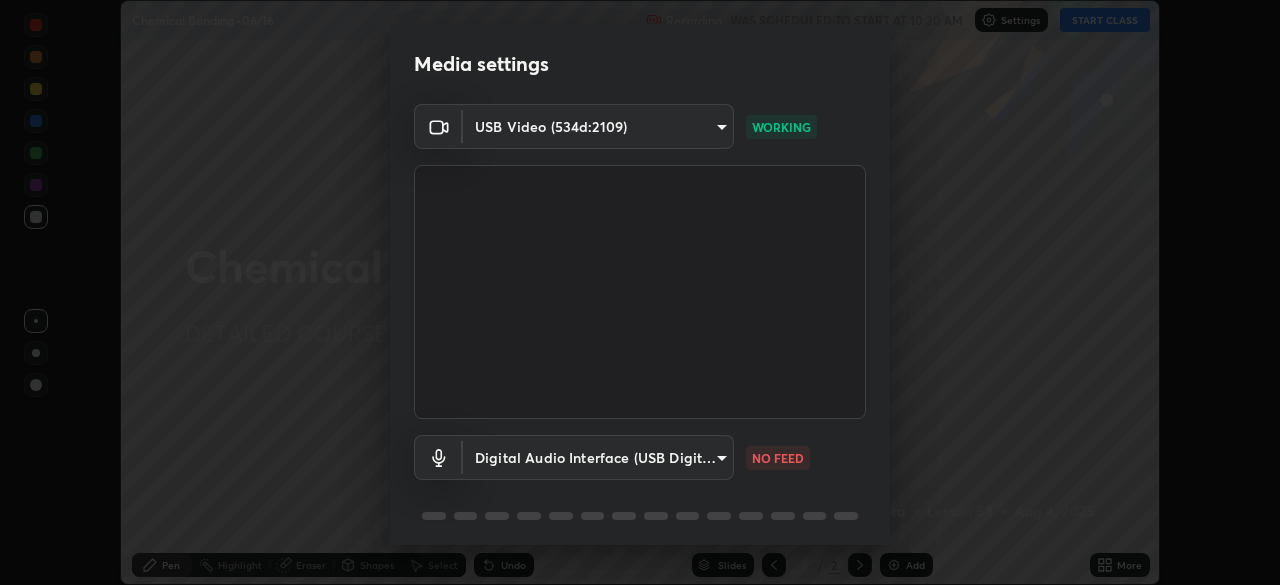 click on "Erase all Chemical Bonding -06/16 Recording WAS SCHEDULED TO START AT  10:30 AM Settings START CLASS Setting up your live class Chemical Bonding -06/16 • L58 of DETAILED COURSE ON CHEMISTRY NEET GROWTH - 2- 2027 [FIRST] [LAST] Pen Highlight Eraser Shapes Select Undo Slides 2 / 2 Add More No doubts shared Encourage your learners to ask a doubt for better clarity Report an issue Reason for reporting Buffering Chat not working Audio - Video sync issue Educator video quality low ​ Attach an image Report Media settings USB Video (534d:2109) [HASH] Digital Audio Interface (USB Digital Audio) [HASH] WORKING NO FEED 1 / 5 Next" at bounding box center (640, 292) 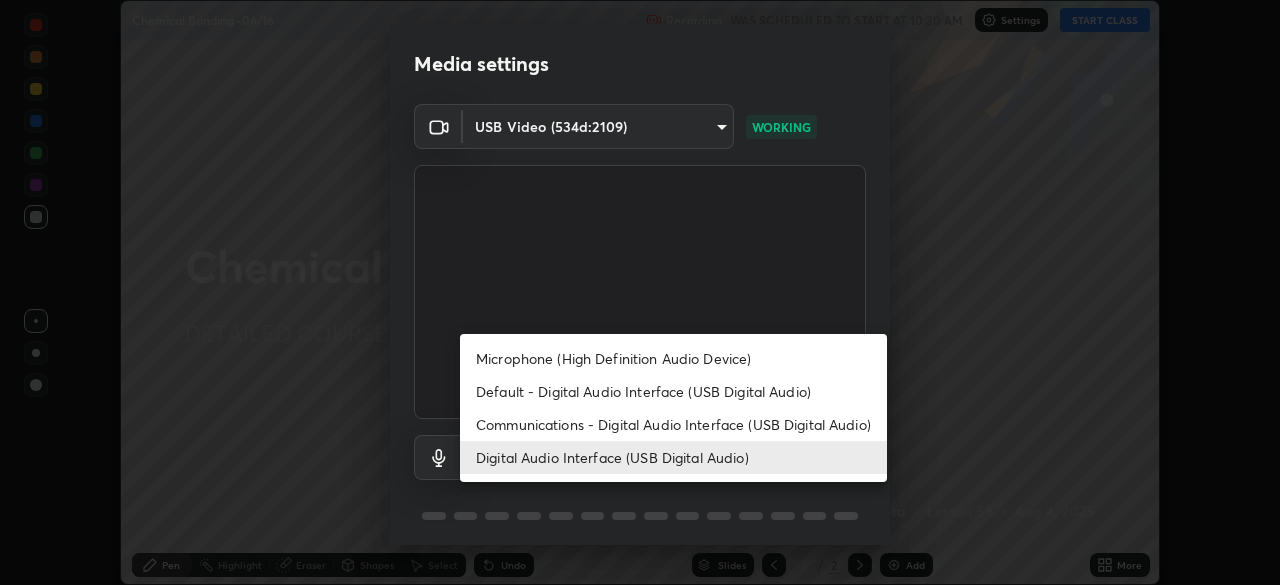 click at bounding box center (640, 292) 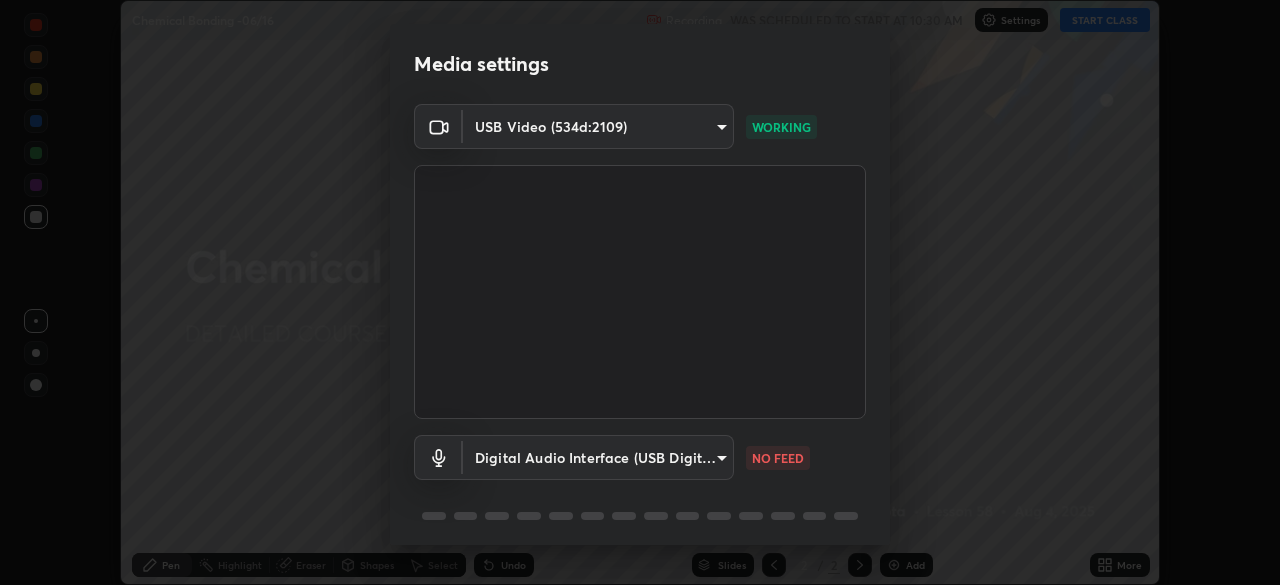 click on "Erase all Chemical Bonding -06/16 Recording WAS SCHEDULED TO START AT  10:30 AM Settings START CLASS Setting up your live class Chemical Bonding -06/16 • L58 of DETAILED COURSE ON CHEMISTRY NEET GROWTH - 2- 2027 [FIRST] [LAST] Pen Highlight Eraser Shapes Select Undo Slides 2 / 2 Add More No doubts shared Encourage your learners to ask a doubt for better clarity Report an issue Reason for reporting Buffering Chat not working Audio - Video sync issue Educator video quality low ​ Attach an image Report Media settings USB Video (534d:2109) [HASH] Digital Audio Interface (USB Digital Audio) [HASH] WORKING NO FEED 1 / 5 Next" at bounding box center [640, 292] 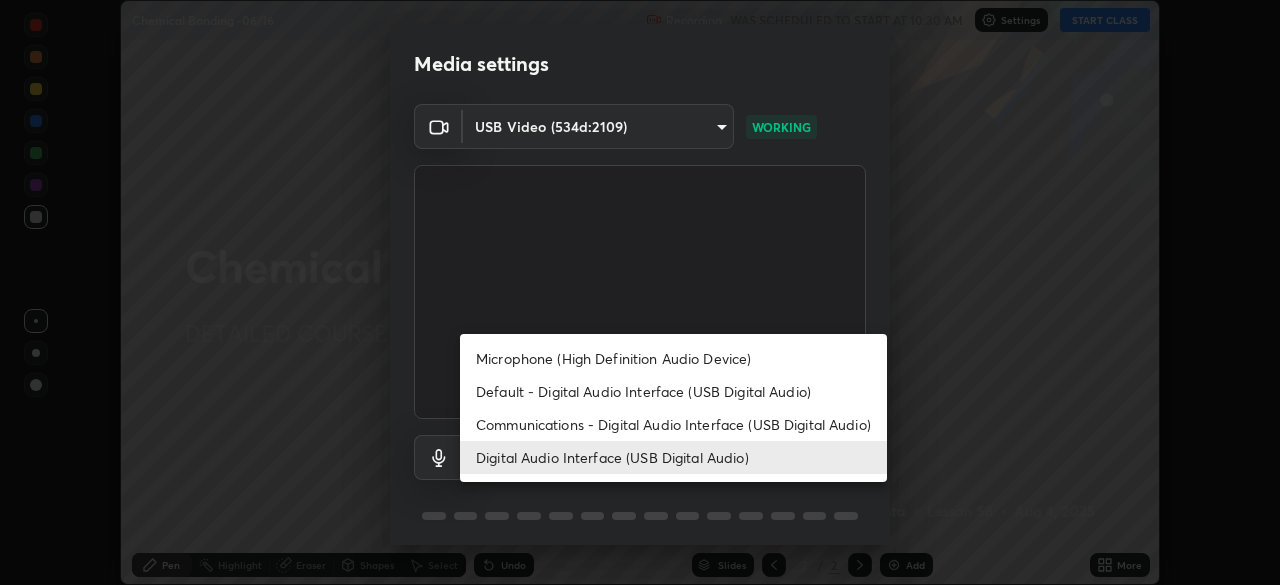 click on "Default - Digital Audio Interface (USB Digital Audio)" at bounding box center [673, 391] 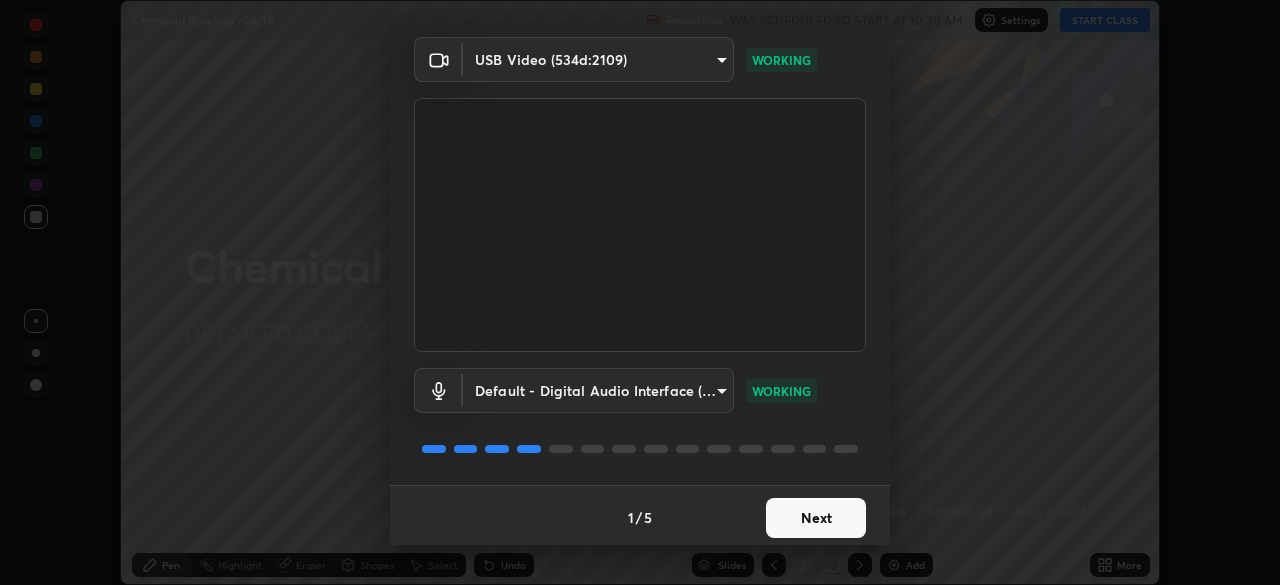 scroll, scrollTop: 71, scrollLeft: 0, axis: vertical 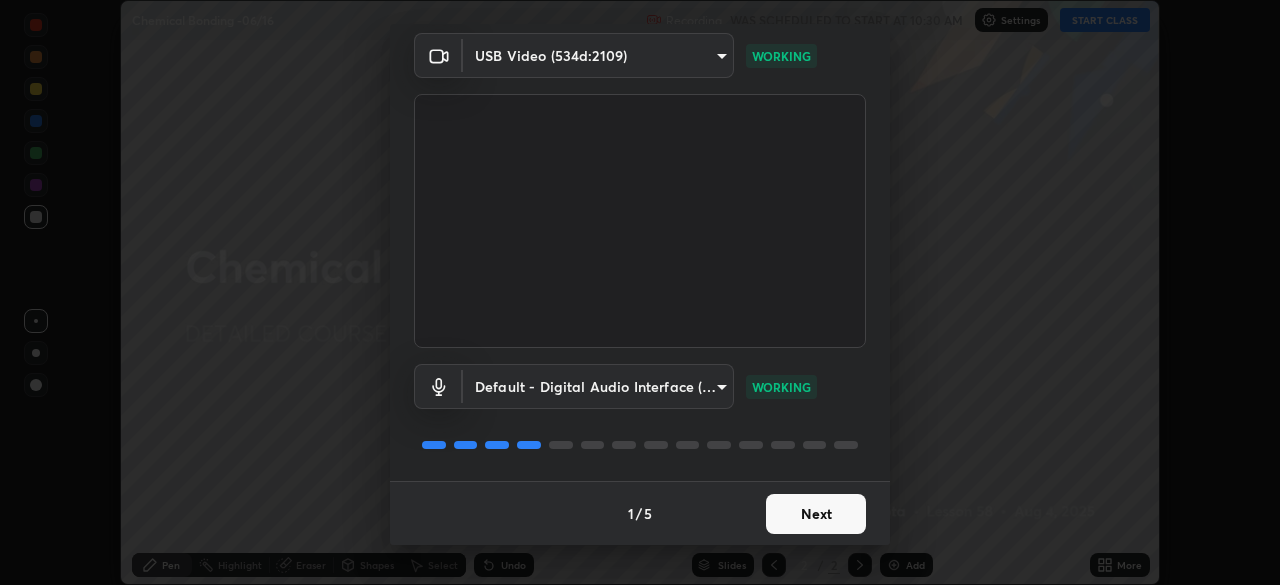 click on "Next" at bounding box center (816, 514) 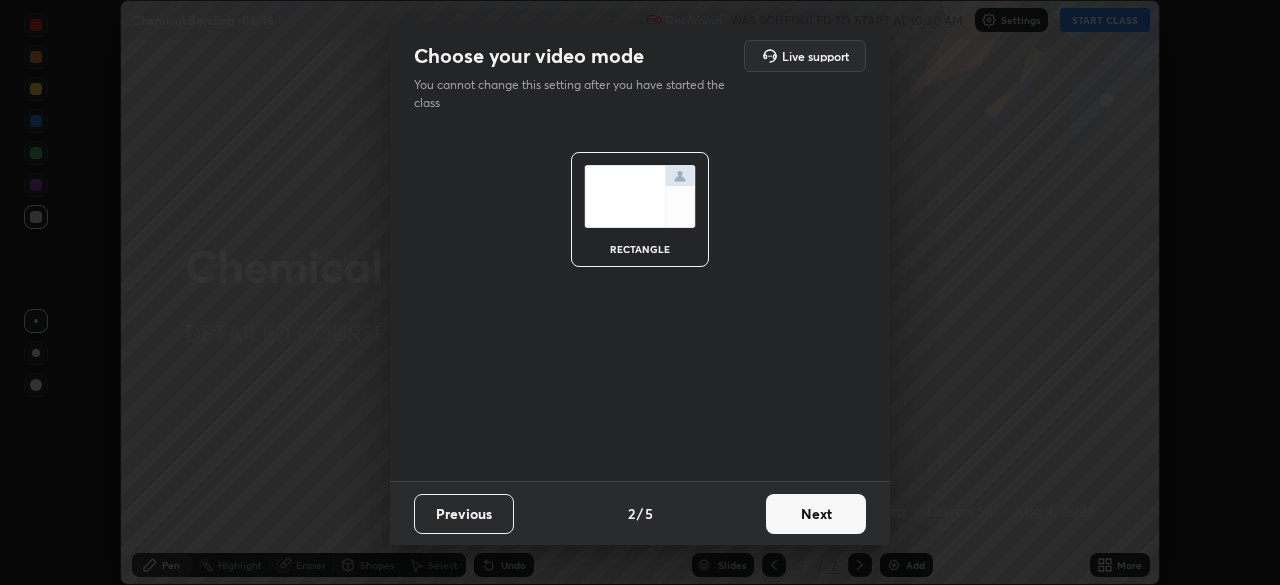 scroll, scrollTop: 0, scrollLeft: 0, axis: both 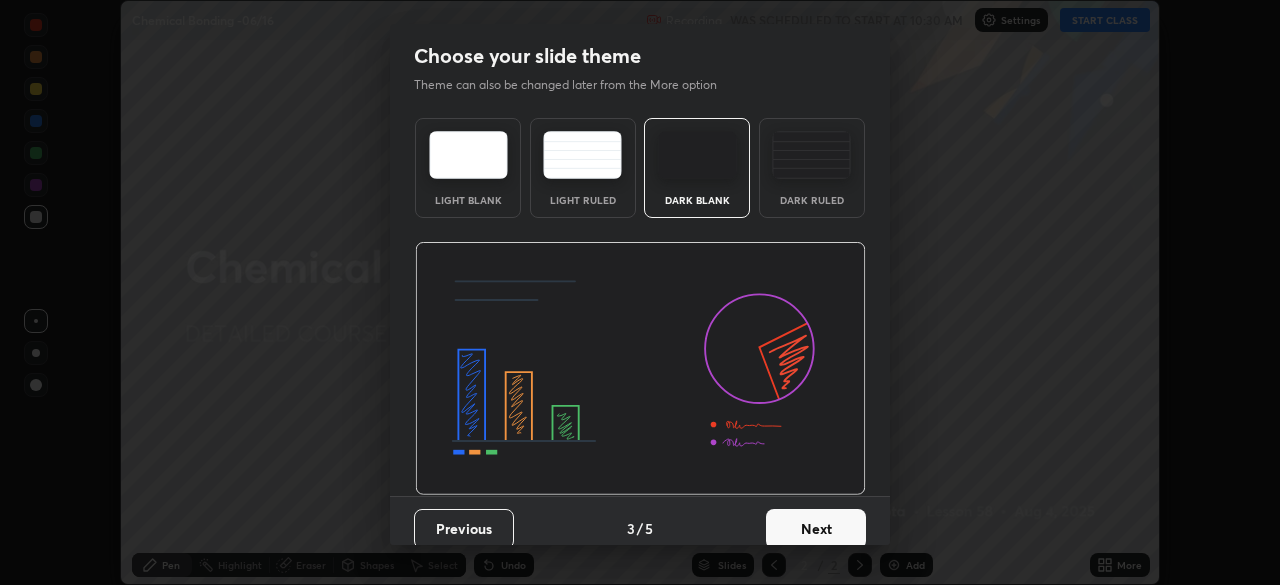 click on "Next" at bounding box center [816, 529] 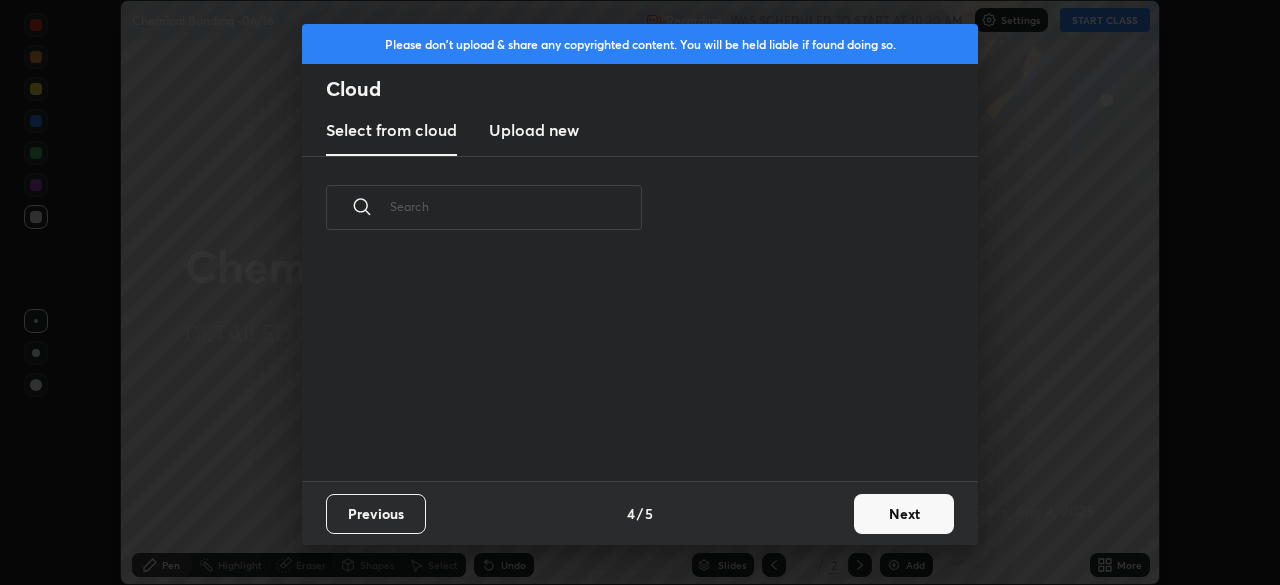 scroll, scrollTop: 7, scrollLeft: 11, axis: both 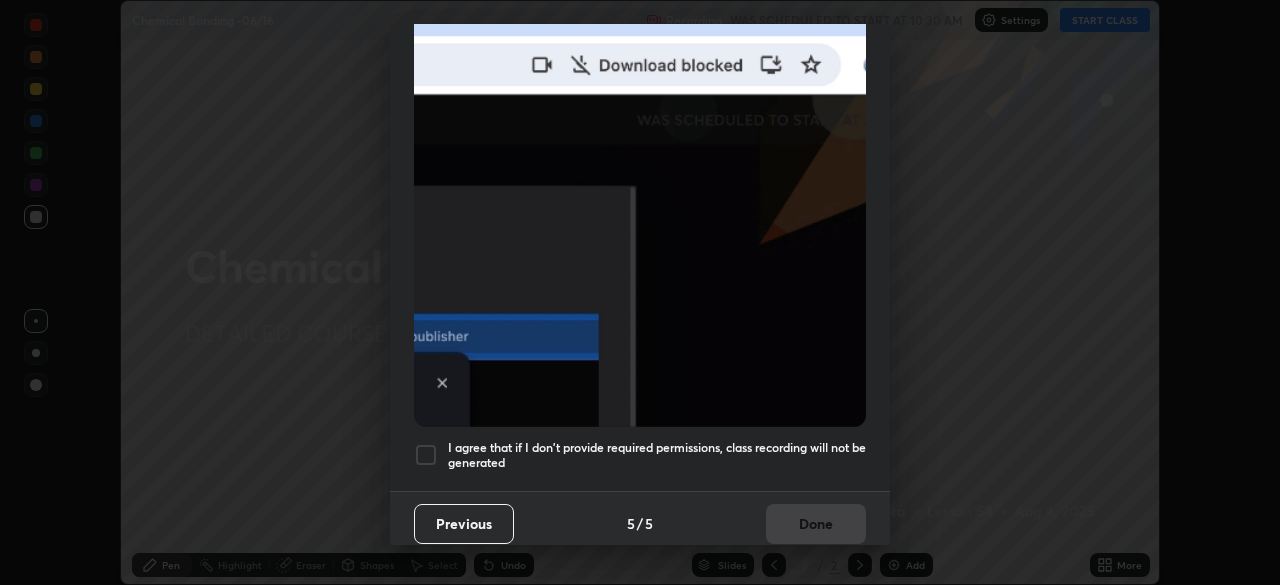 click on "I agree that if I don't provide required permissions, class recording will not be generated" at bounding box center [657, 455] 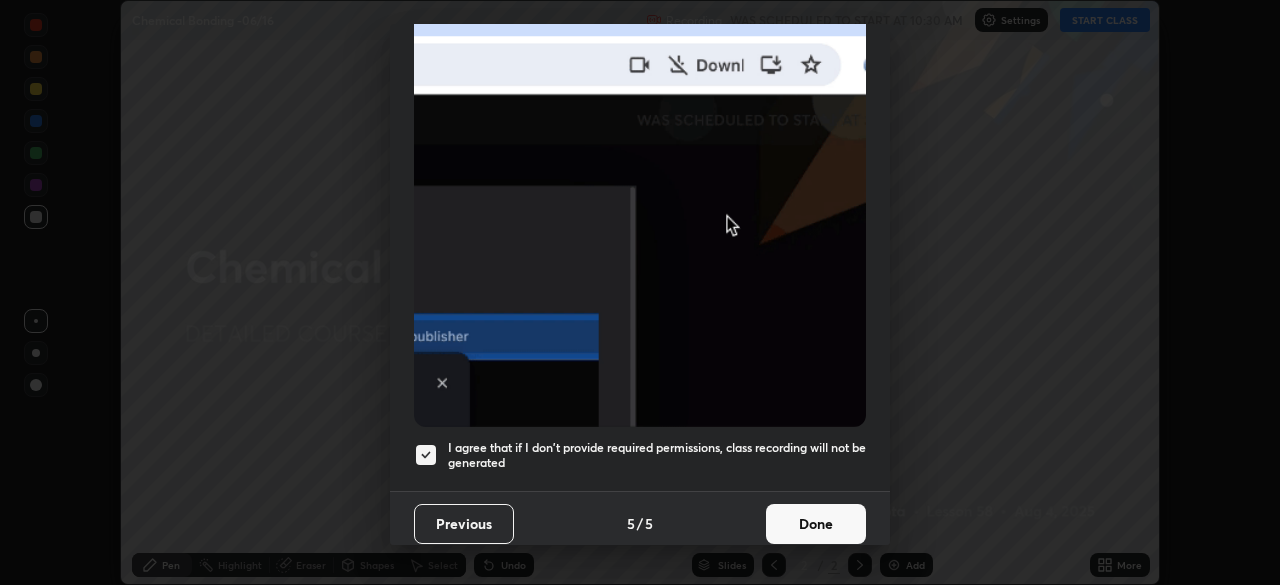 click on "Done" at bounding box center [816, 524] 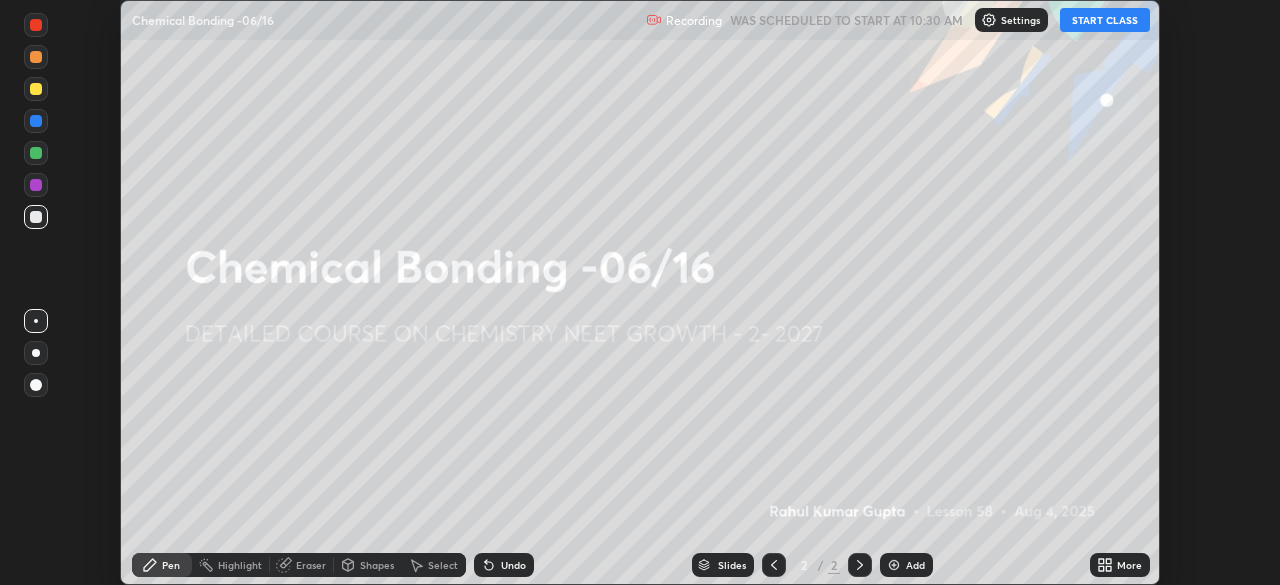 click on "START CLASS" at bounding box center [1105, 20] 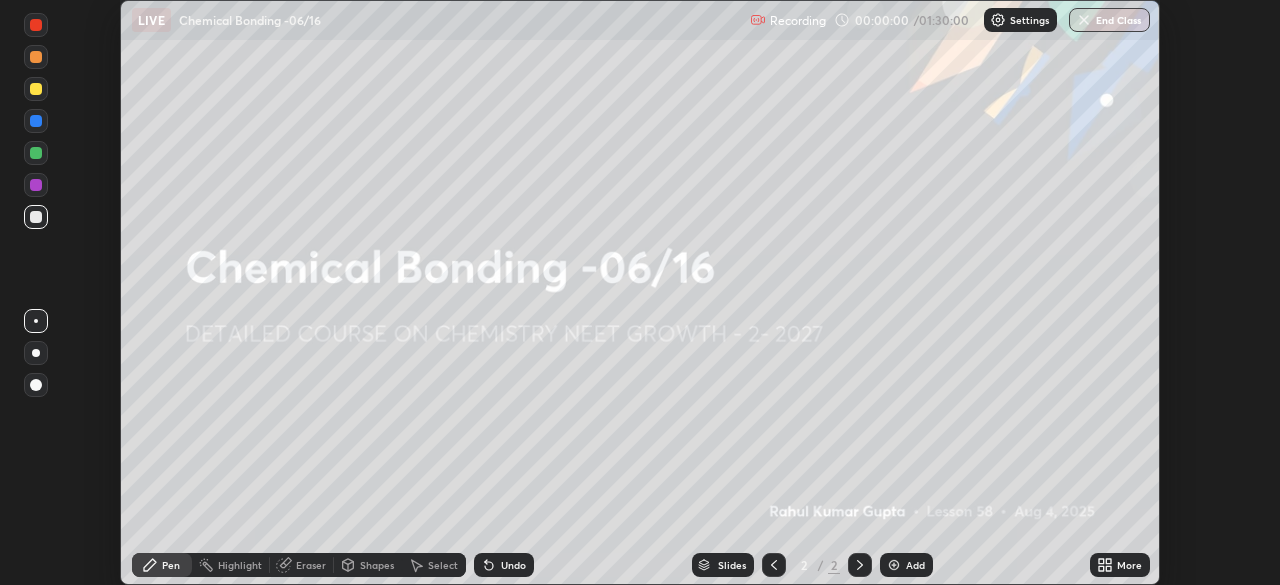 click 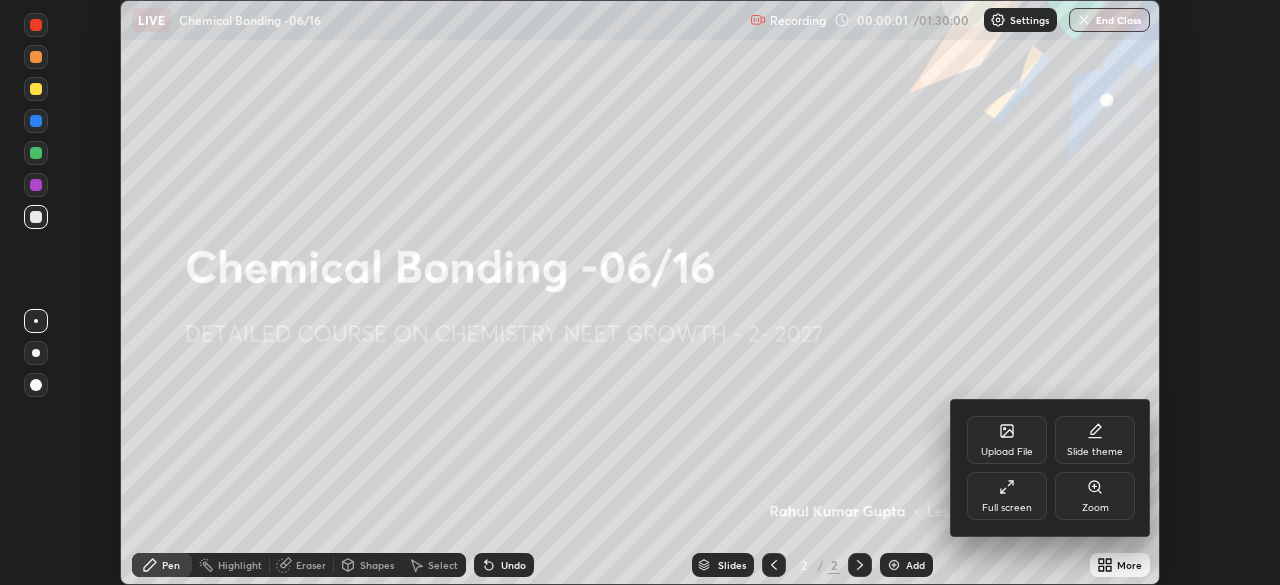 click on "Full screen" at bounding box center [1007, 508] 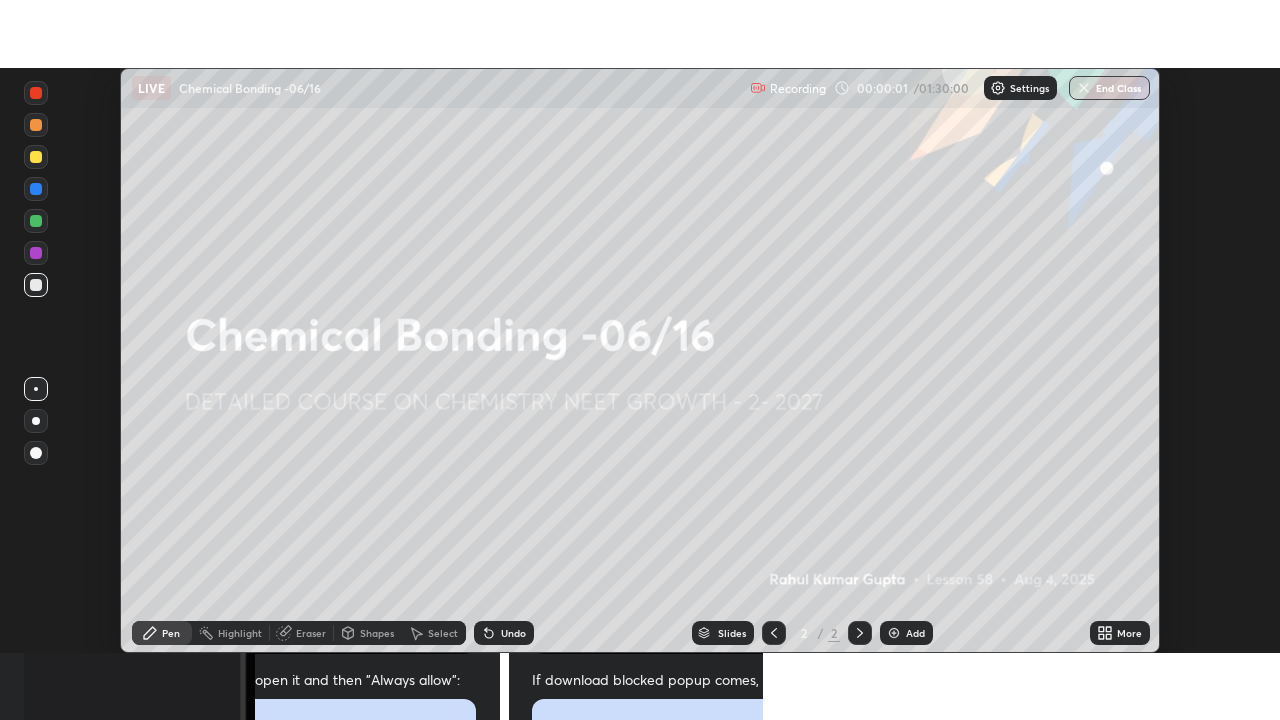 scroll, scrollTop: 99280, scrollLeft: 98720, axis: both 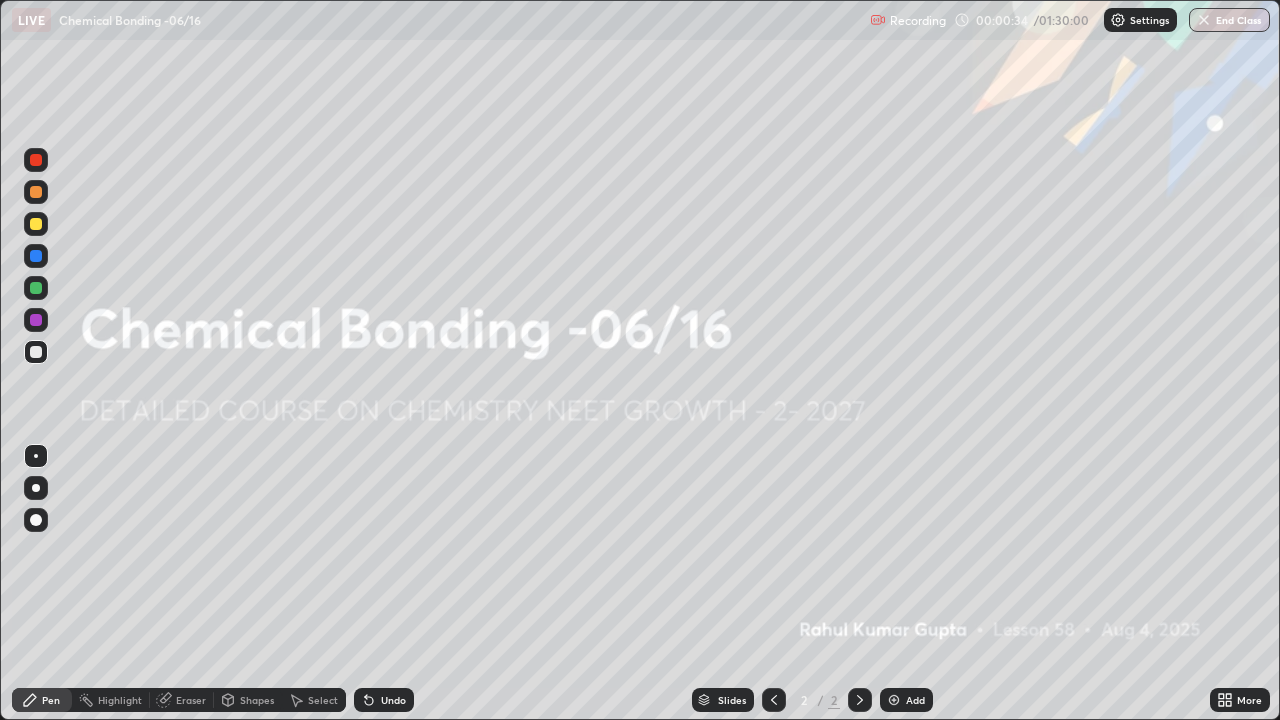 click at bounding box center [1118, 20] 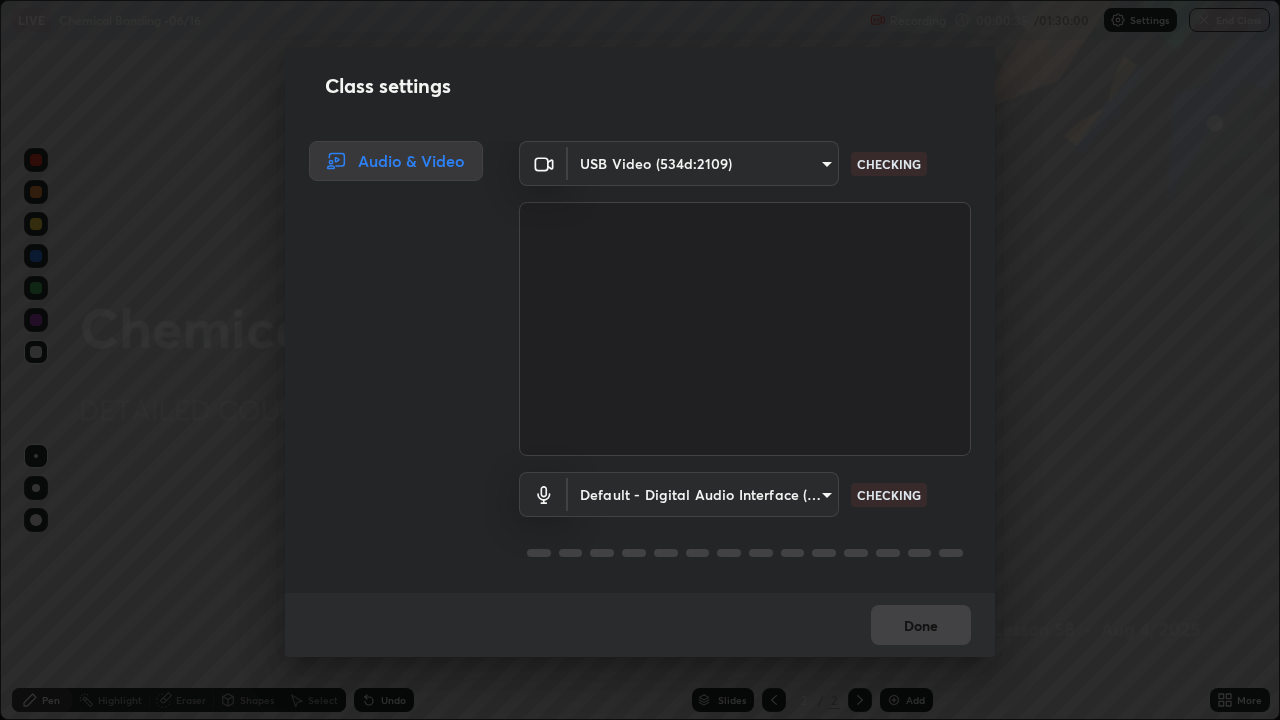 scroll, scrollTop: 2, scrollLeft: 0, axis: vertical 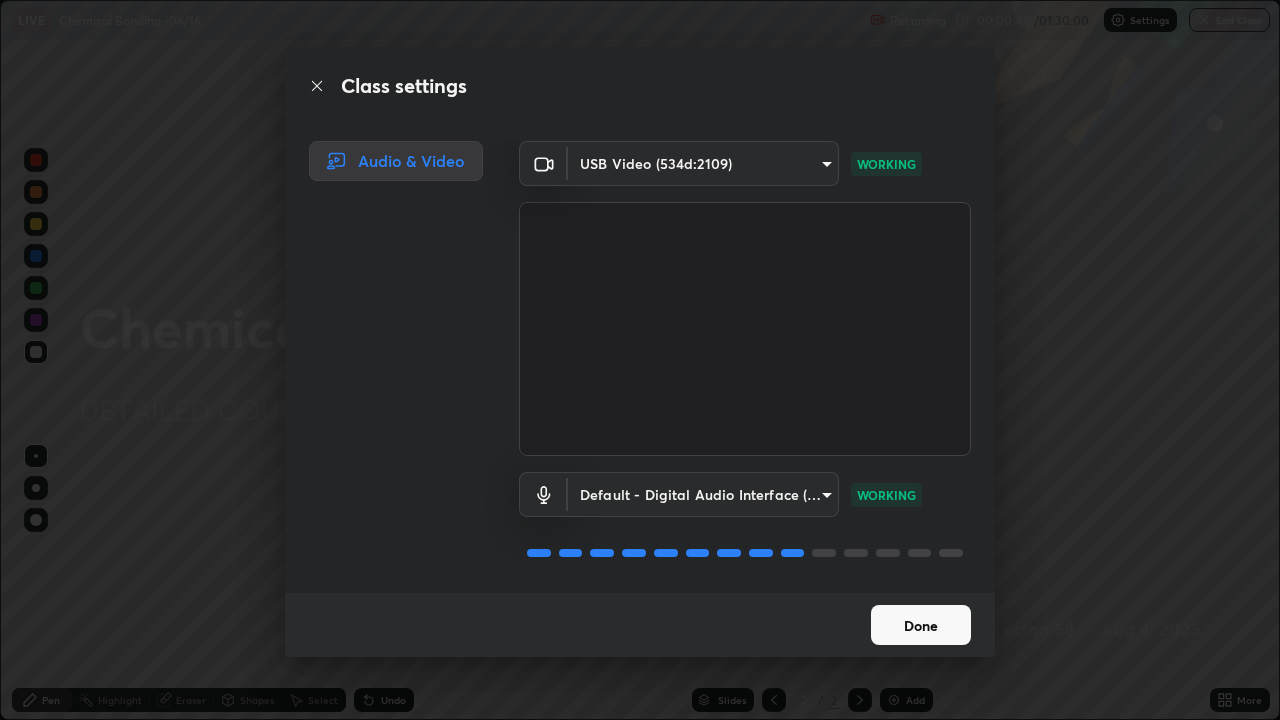 click on "Done" at bounding box center (921, 625) 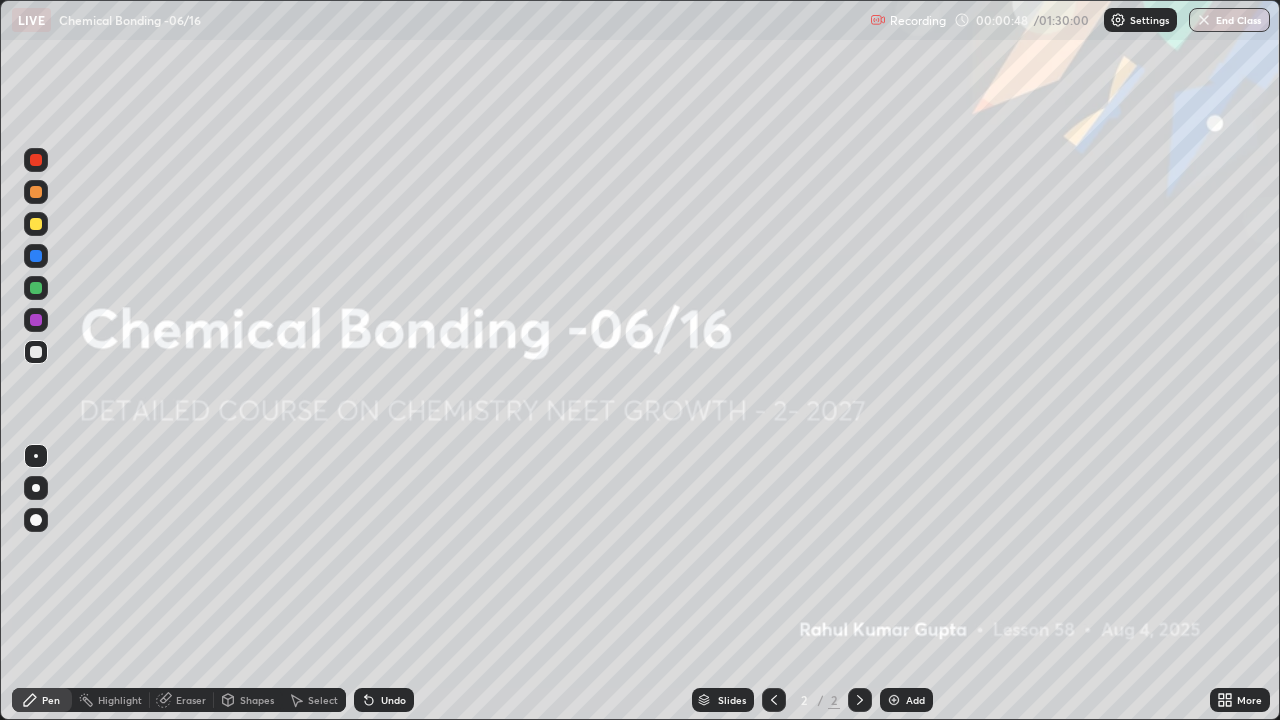 click on "Add" at bounding box center [906, 700] 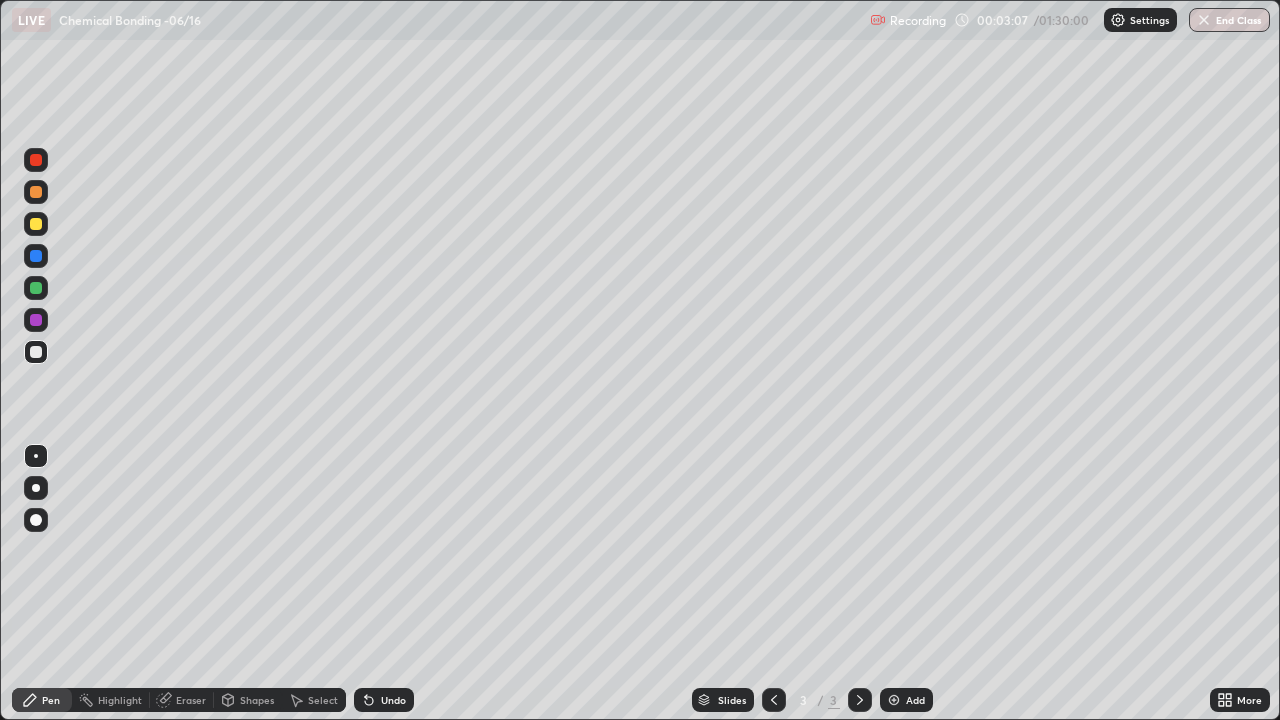 click at bounding box center [36, 224] 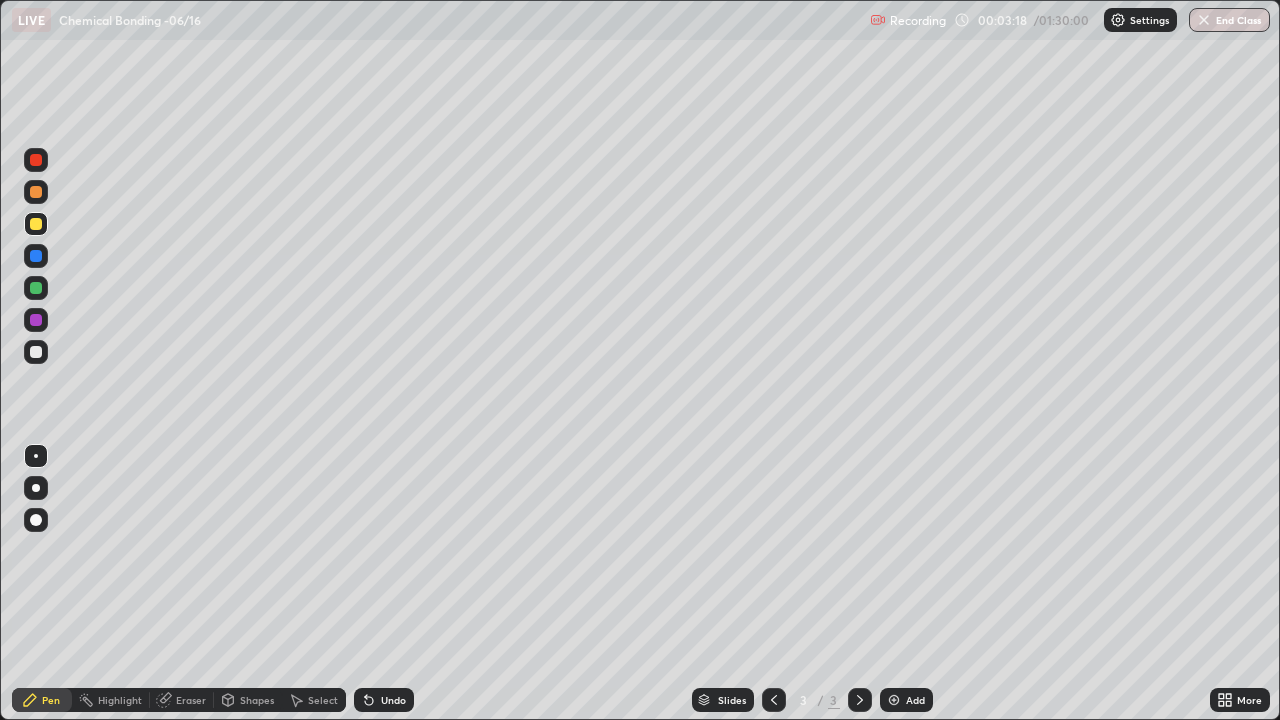 click at bounding box center (36, 488) 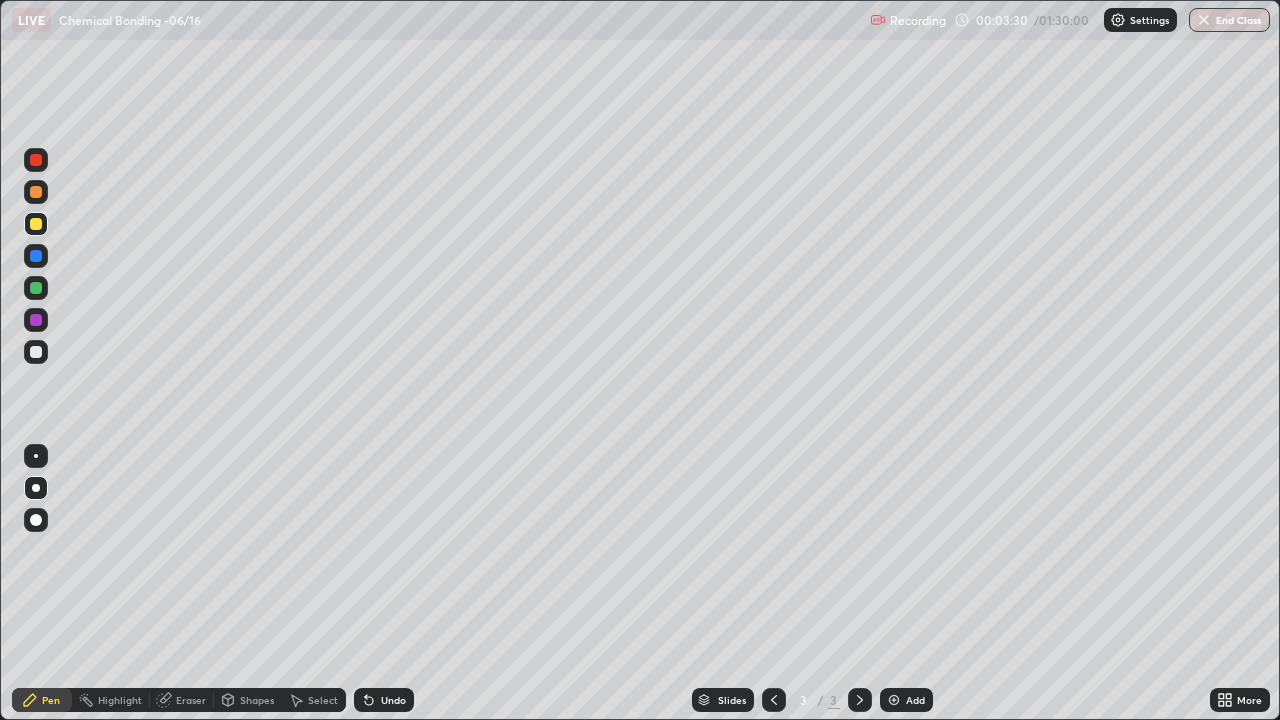 click on "Shapes" at bounding box center (257, 700) 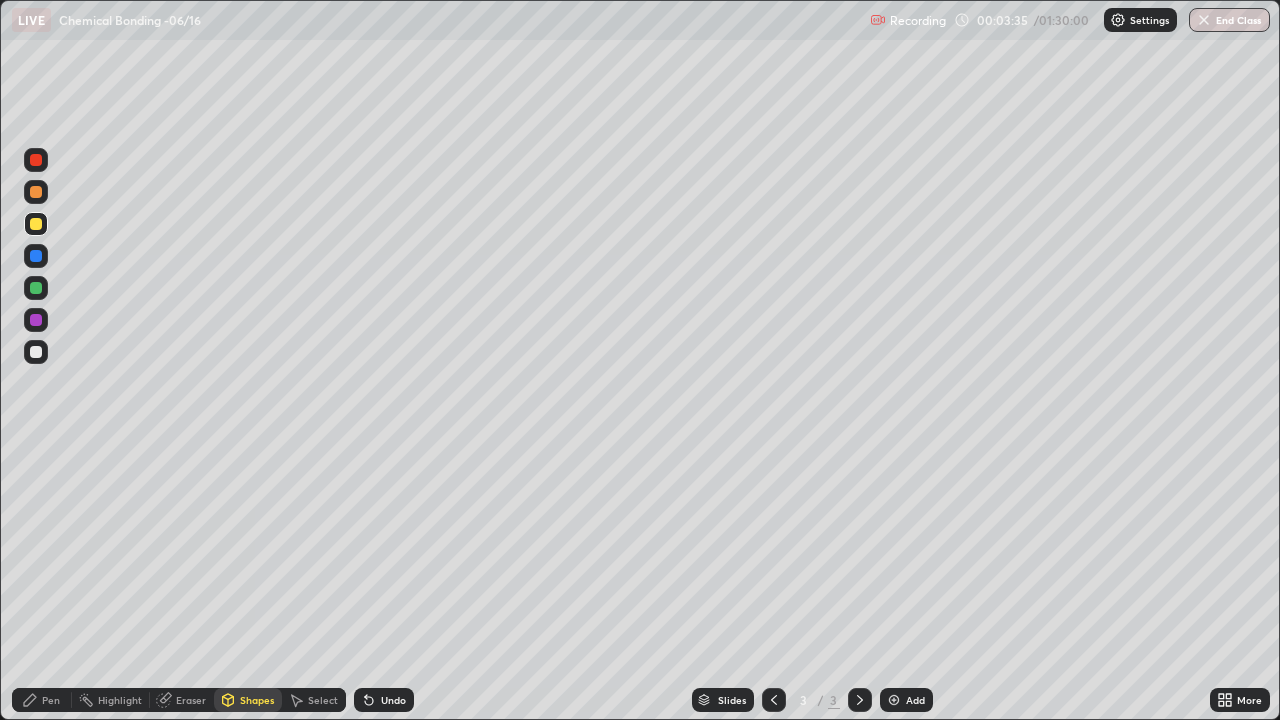 click on "Pen" at bounding box center (42, 700) 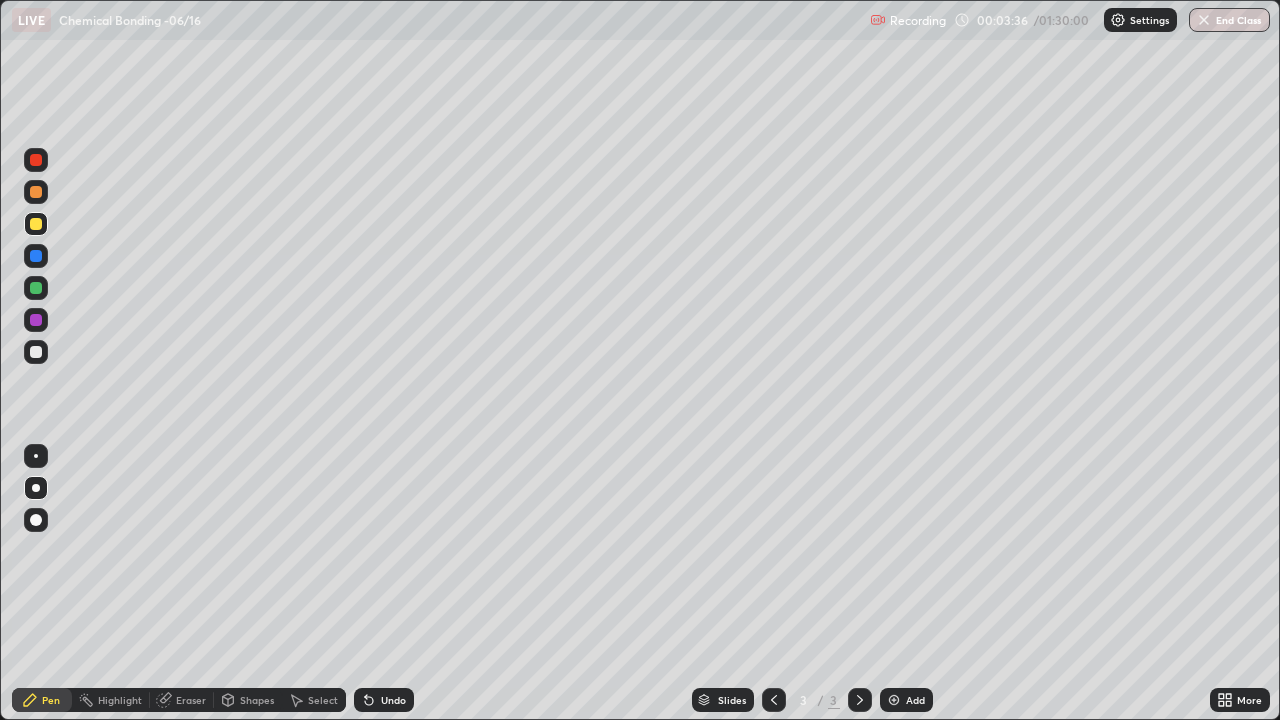 click at bounding box center (36, 352) 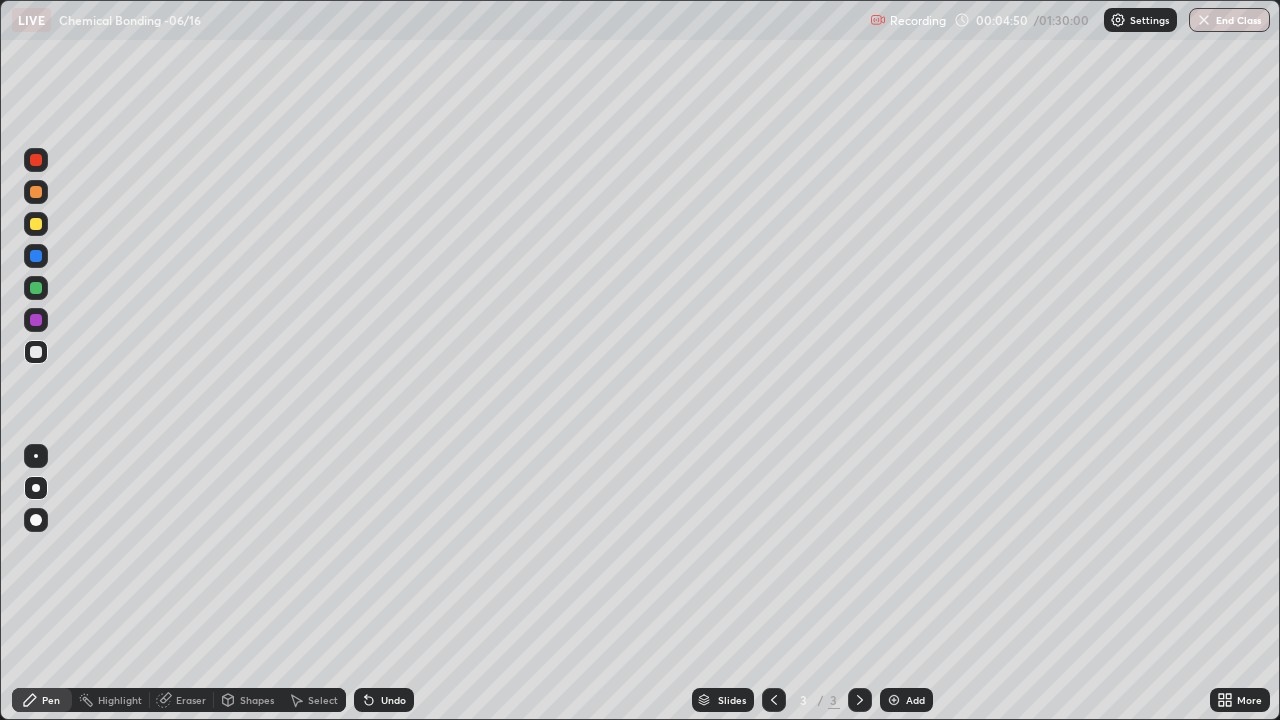 click at bounding box center (36, 256) 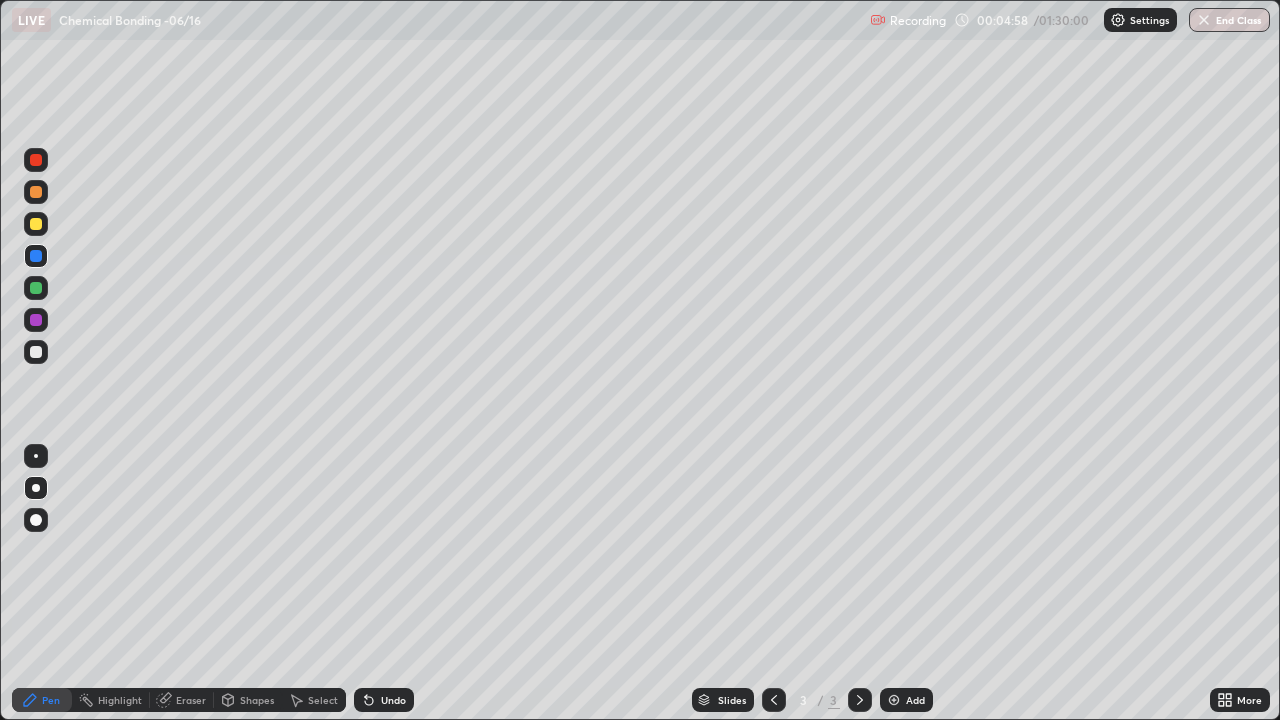 click at bounding box center [36, 320] 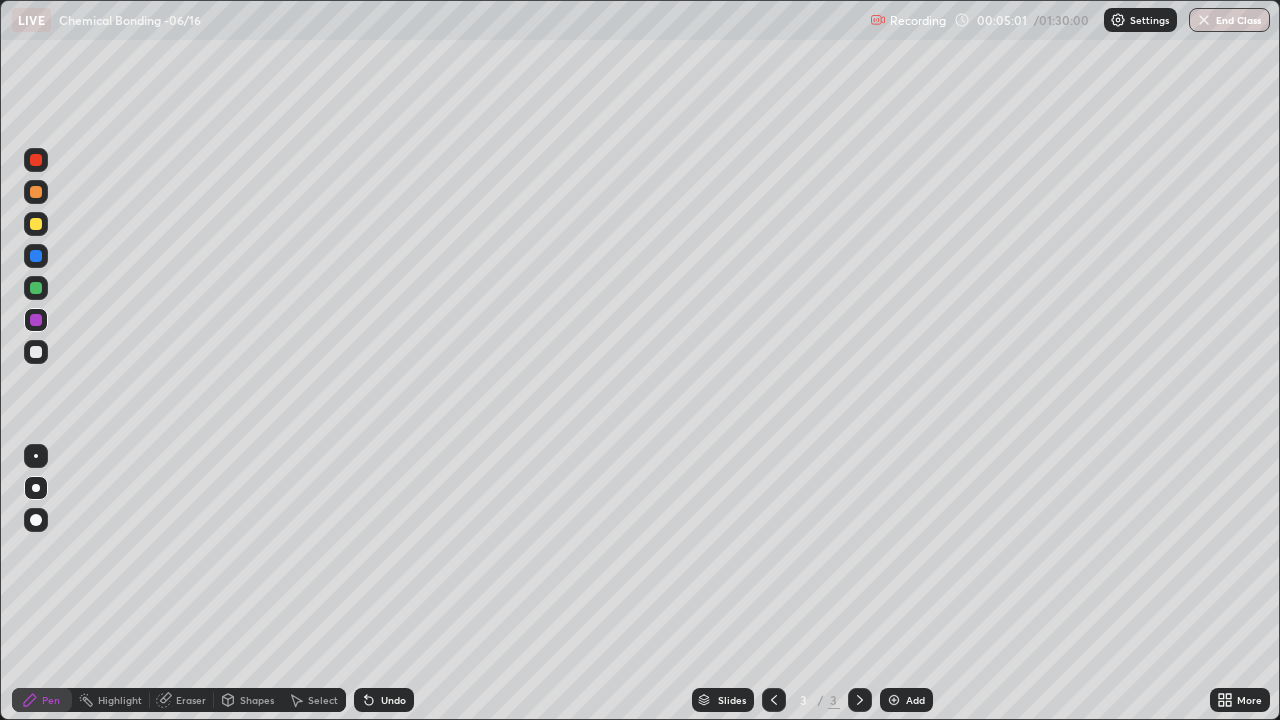 click at bounding box center (36, 352) 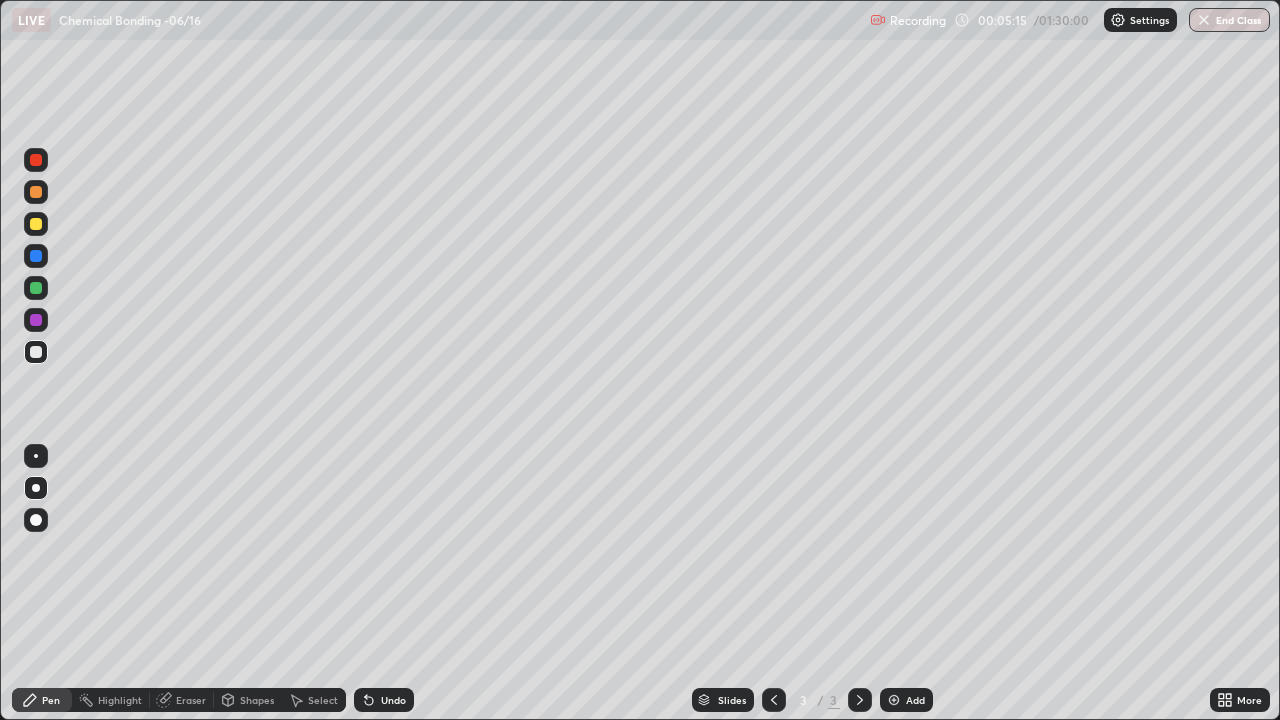 click at bounding box center [36, 288] 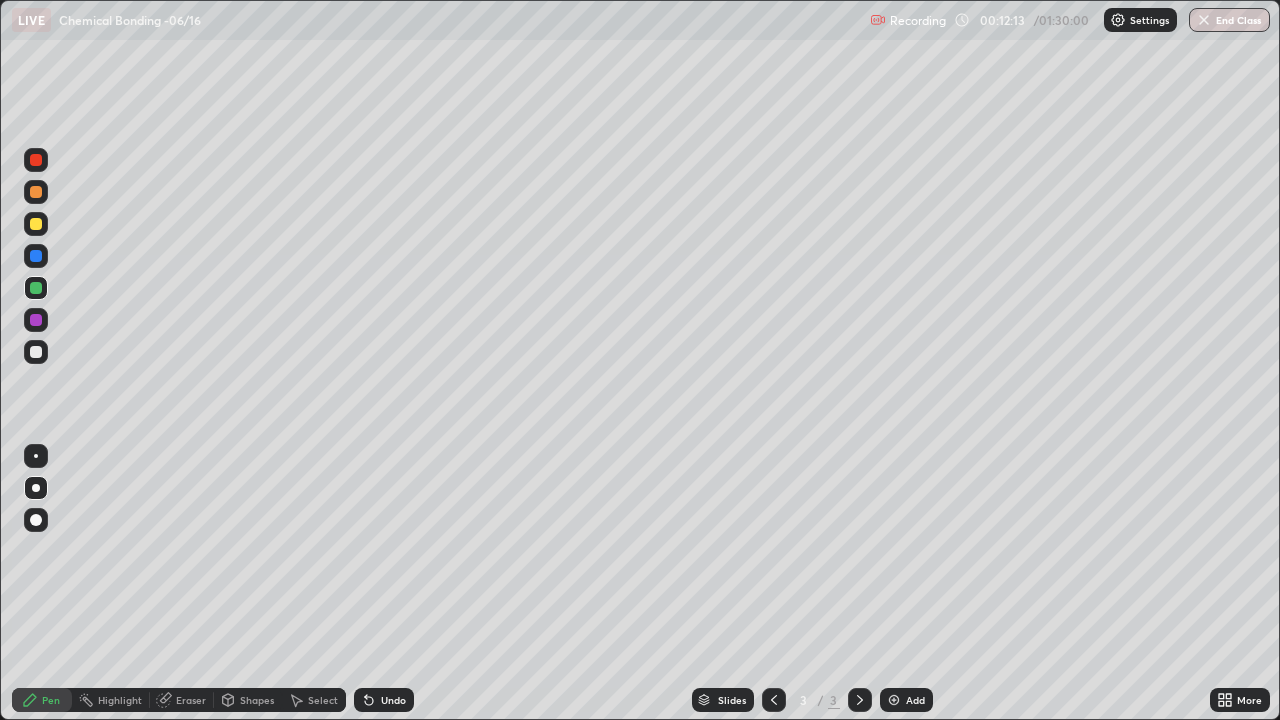 click on "Add" at bounding box center [906, 700] 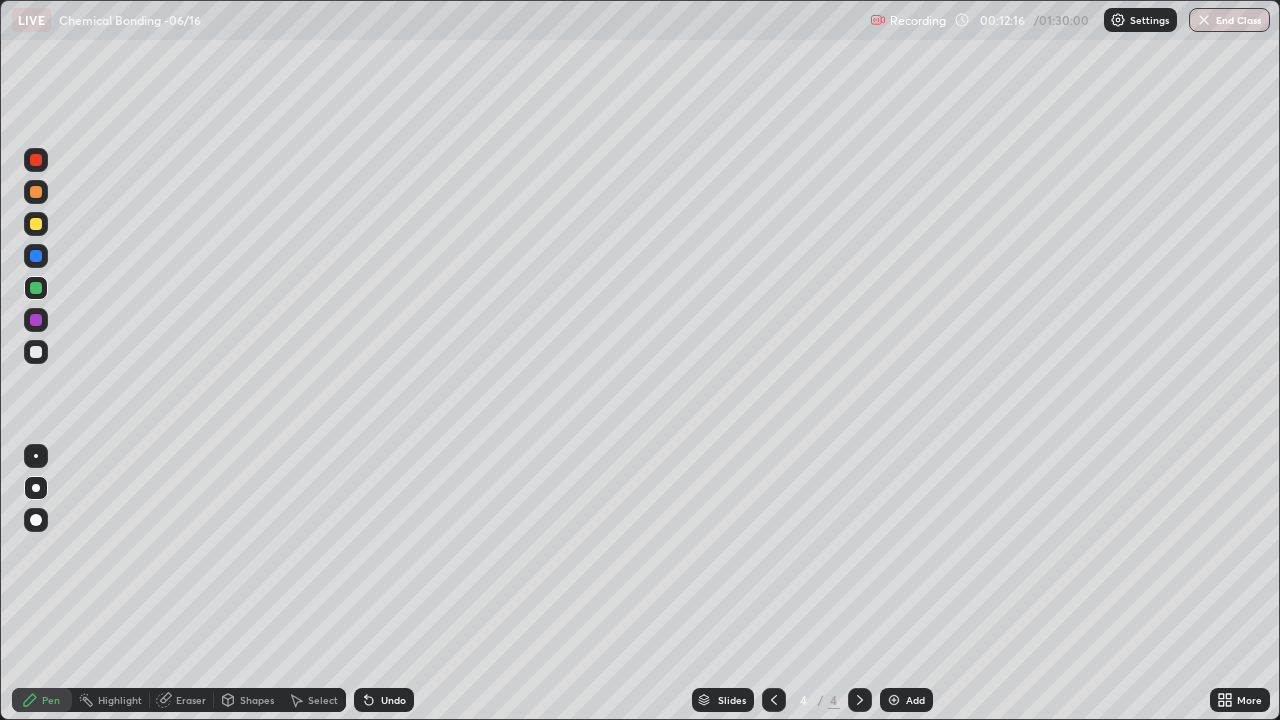 click at bounding box center (36, 224) 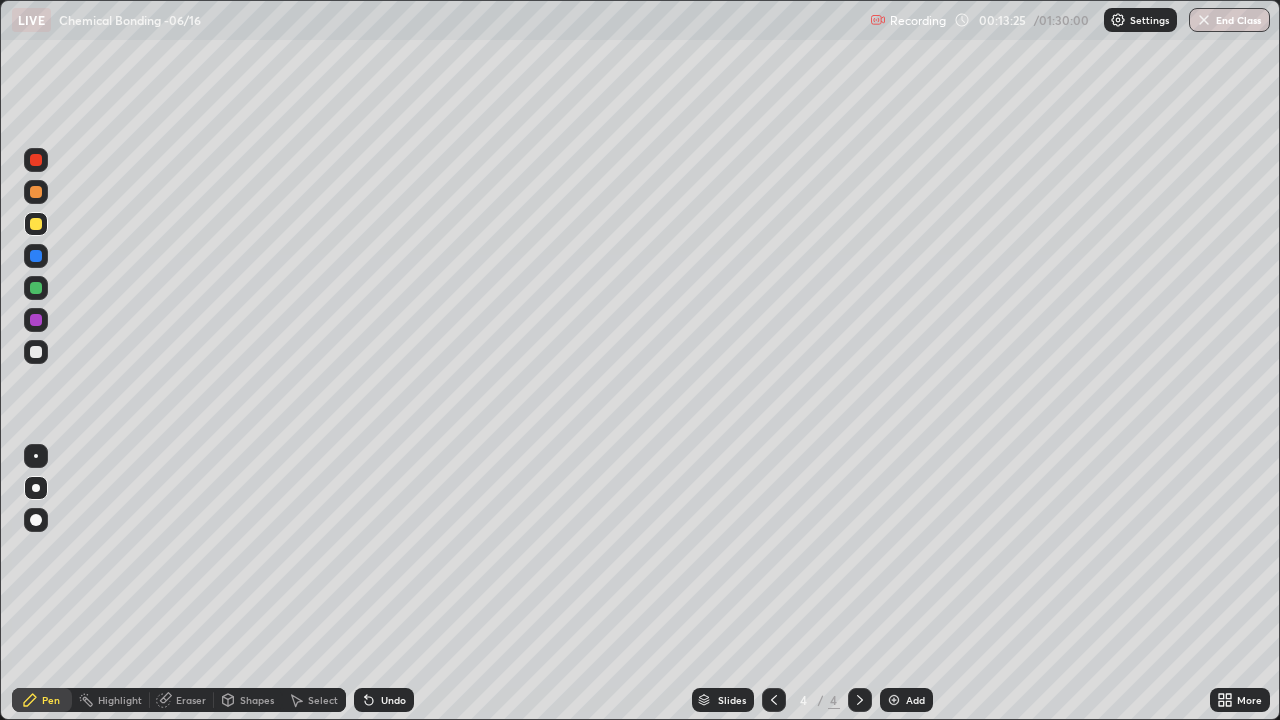 click at bounding box center [36, 352] 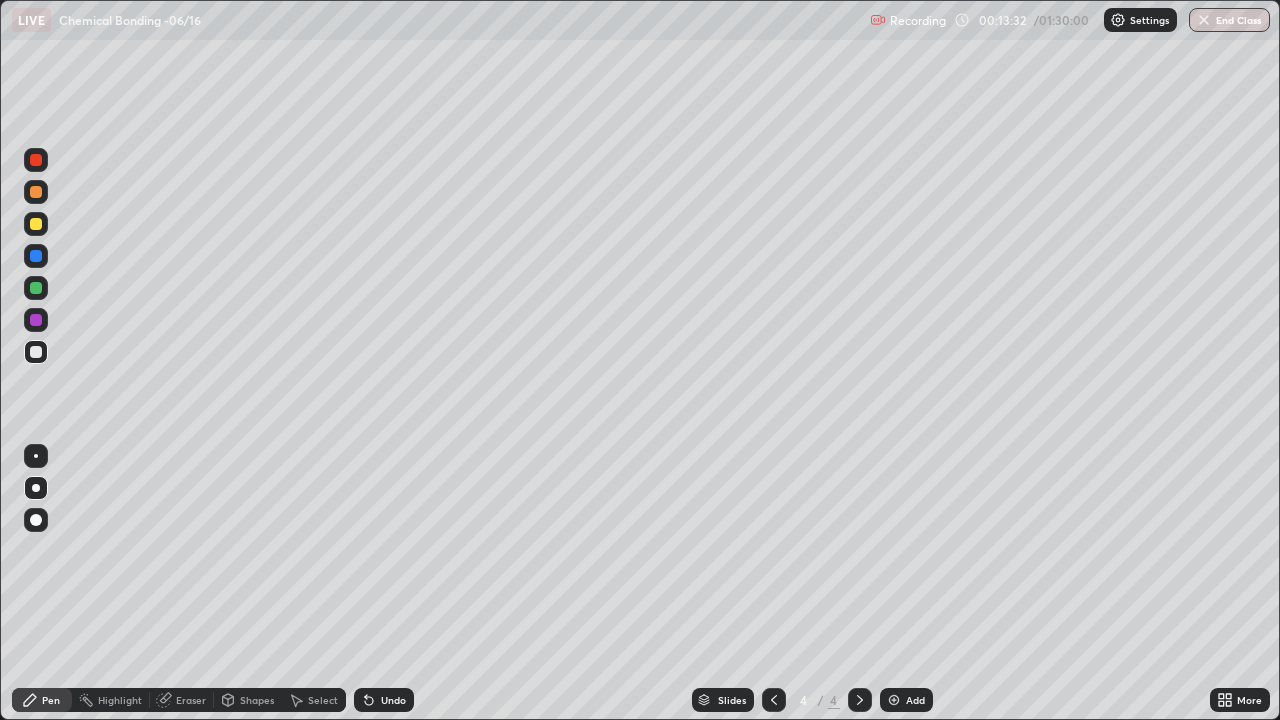 click at bounding box center (36, 320) 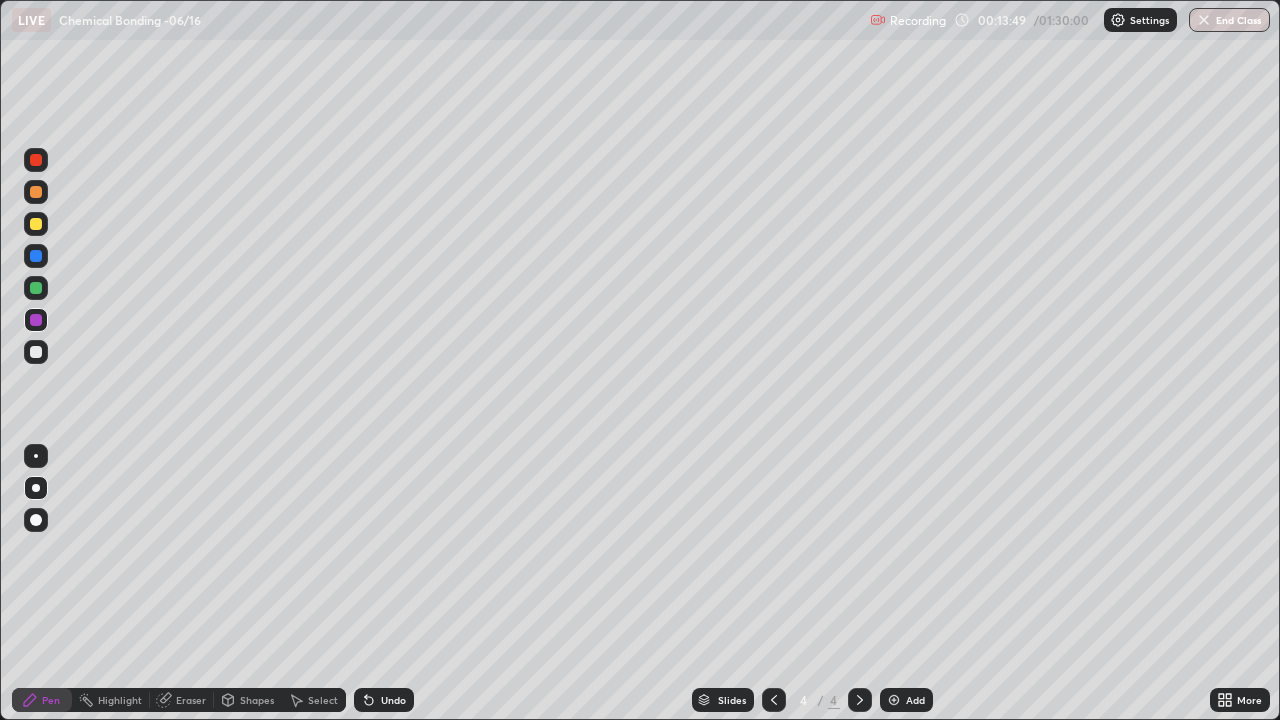 click at bounding box center [36, 352] 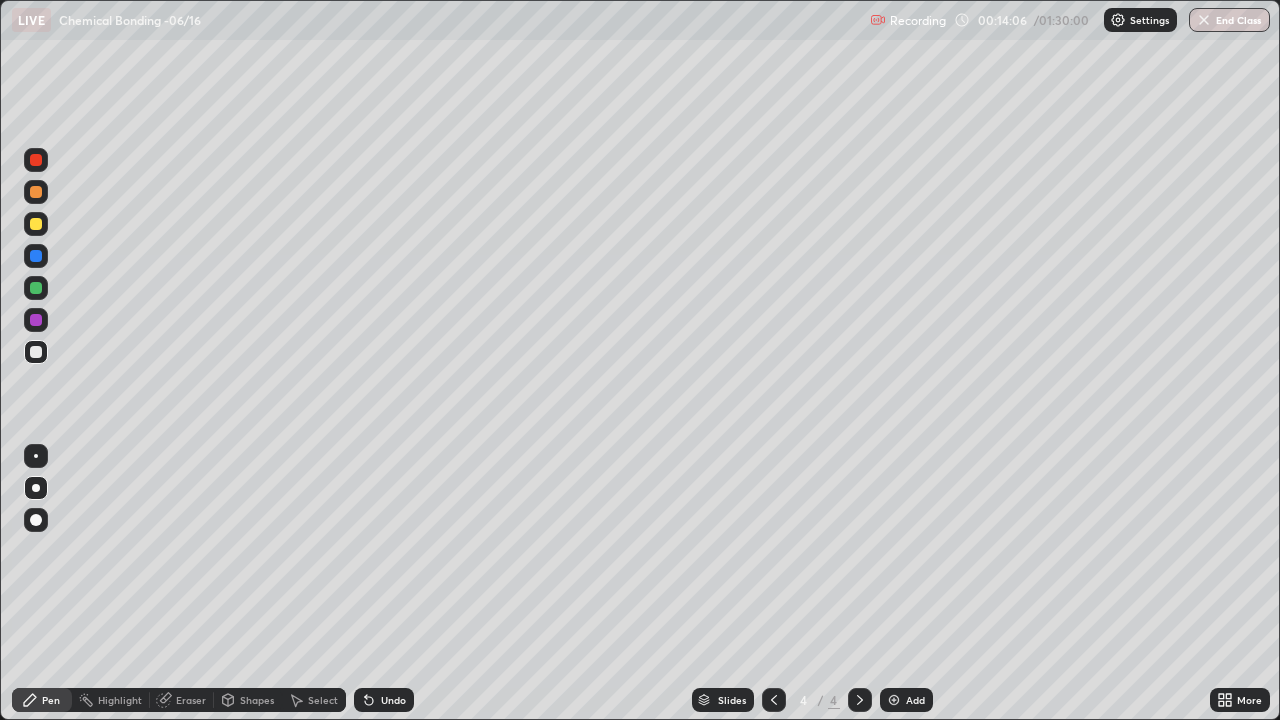 click at bounding box center [36, 288] 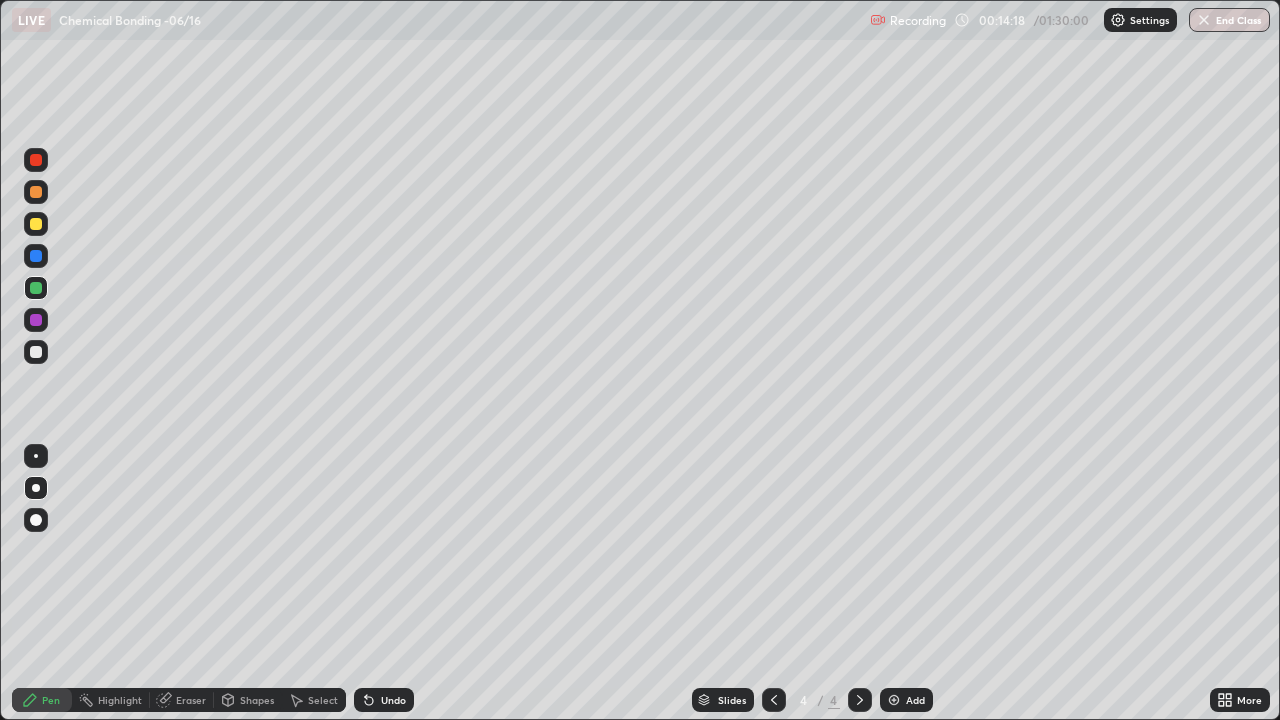 click at bounding box center (36, 352) 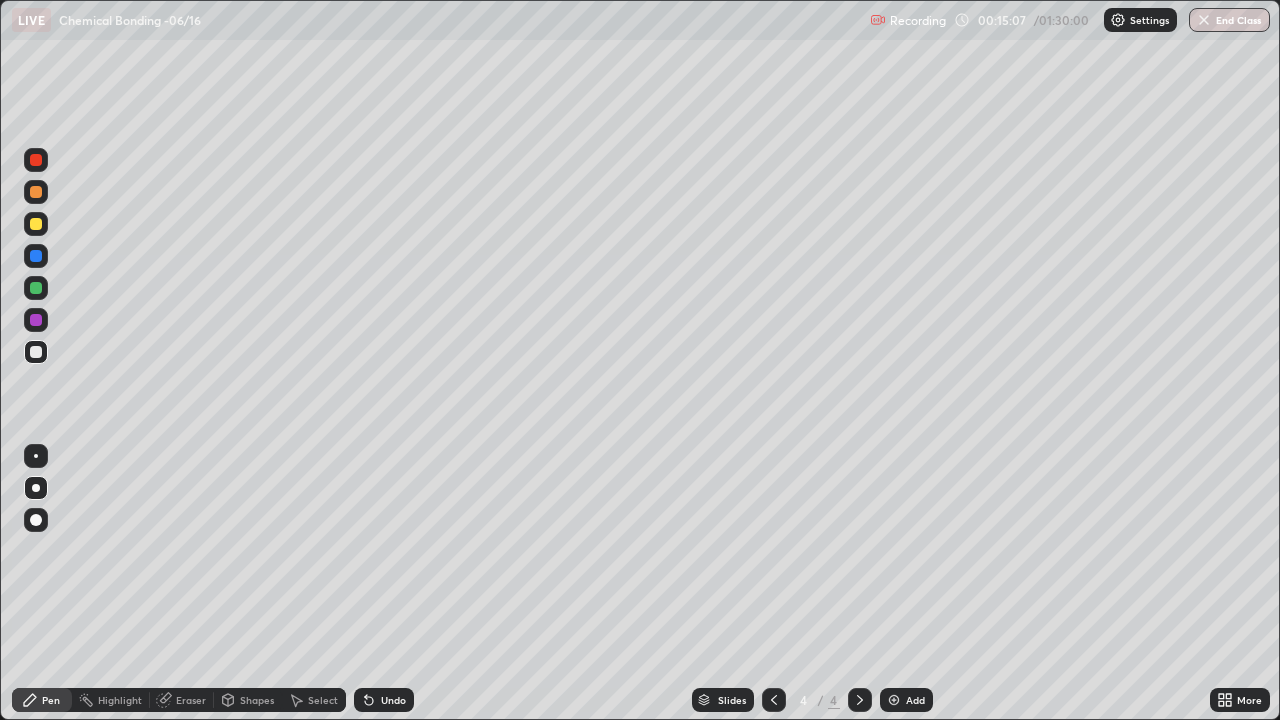 click at bounding box center [36, 288] 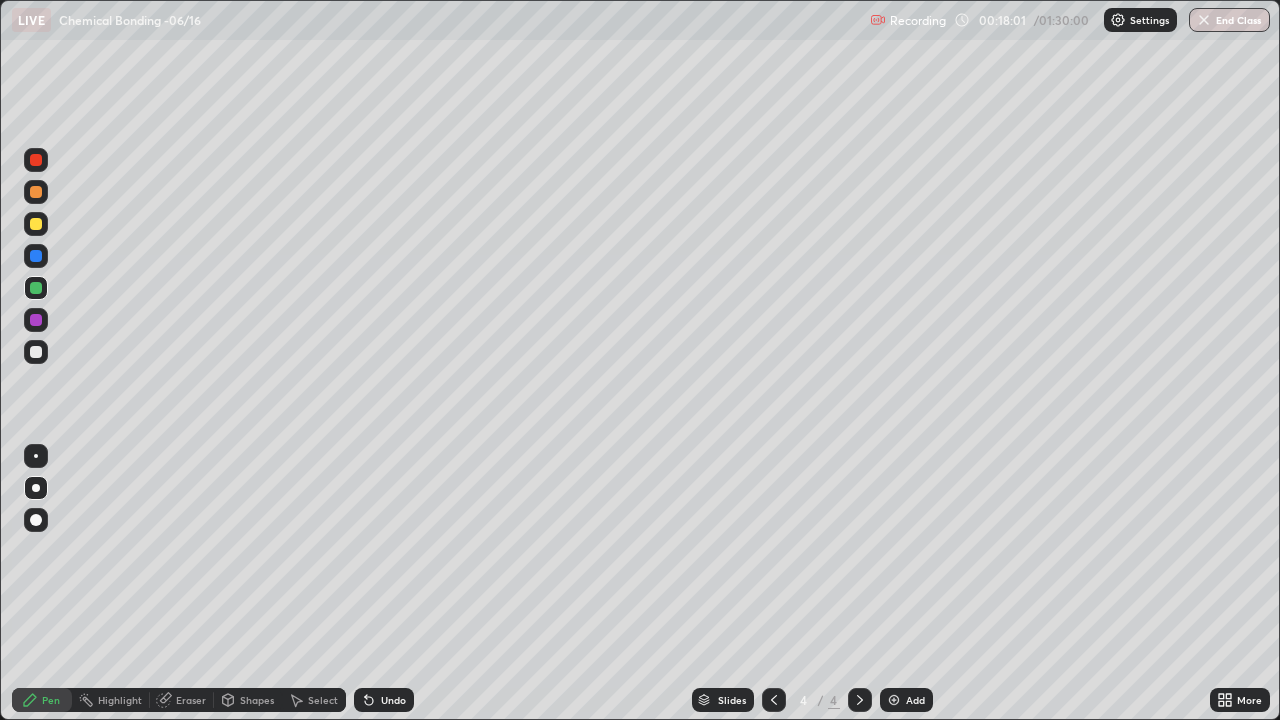 click at bounding box center (36, 224) 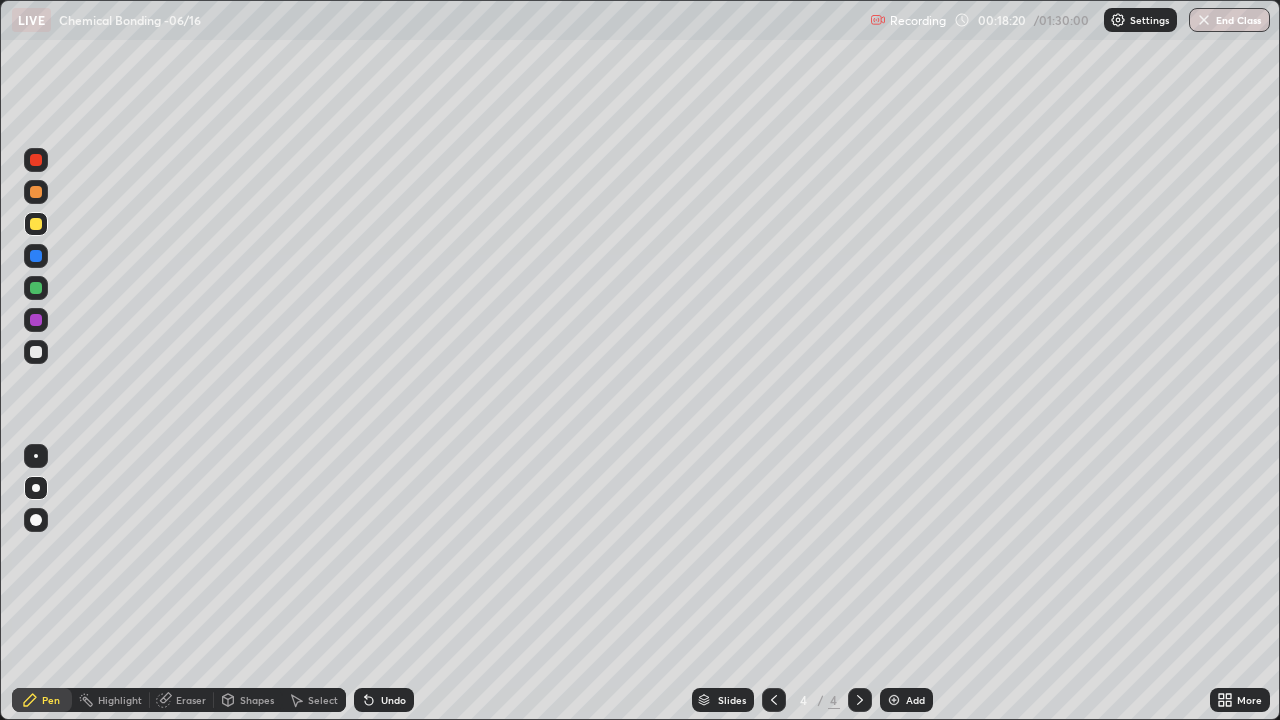 click at bounding box center (894, 700) 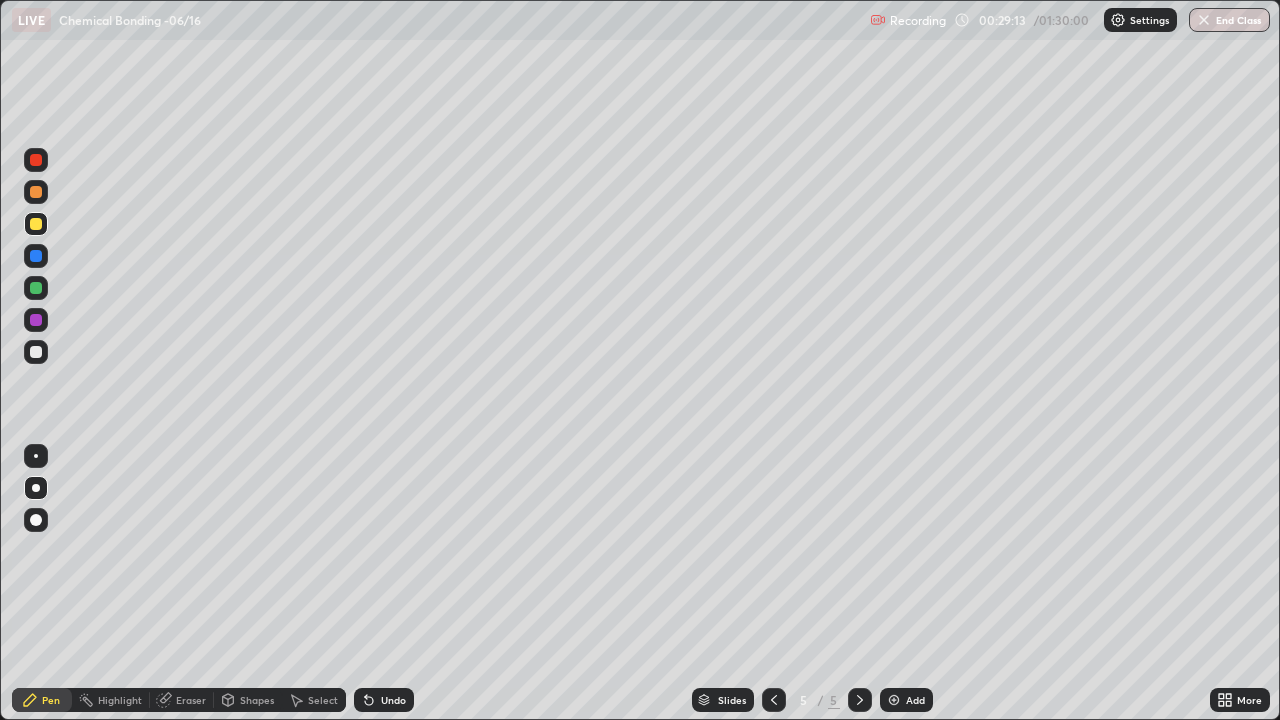 click on "Add" at bounding box center (906, 700) 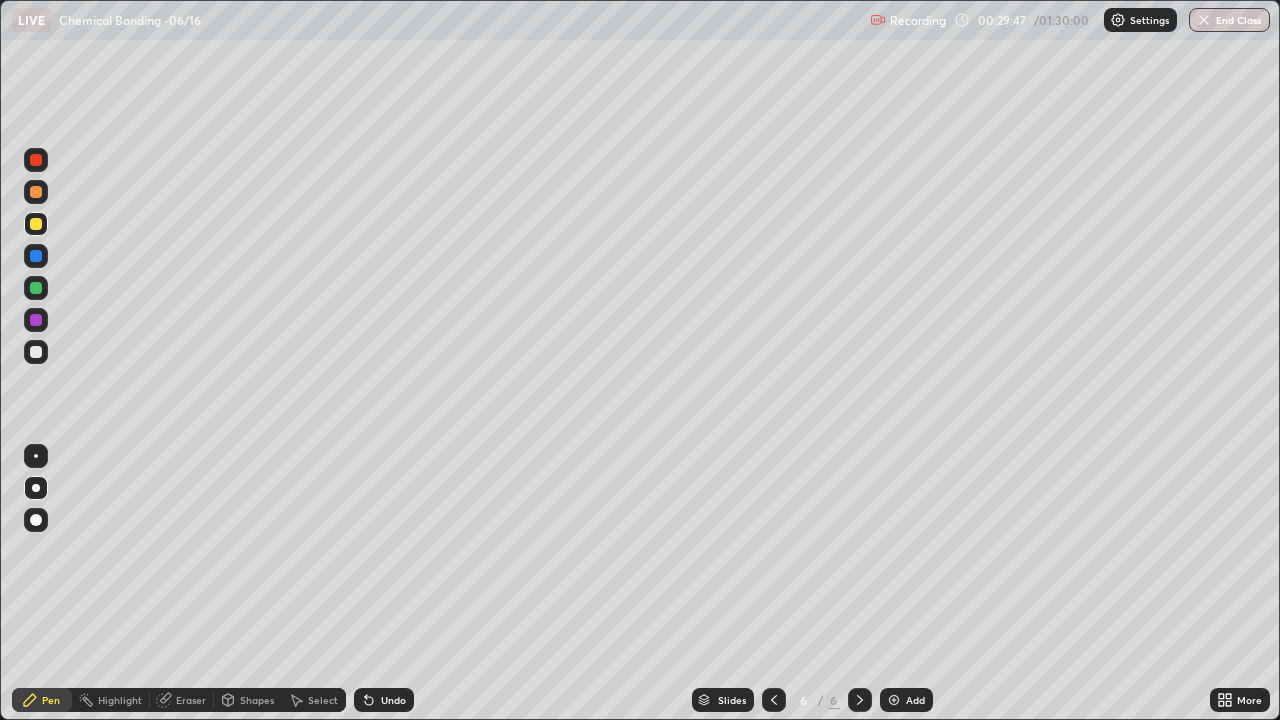 click 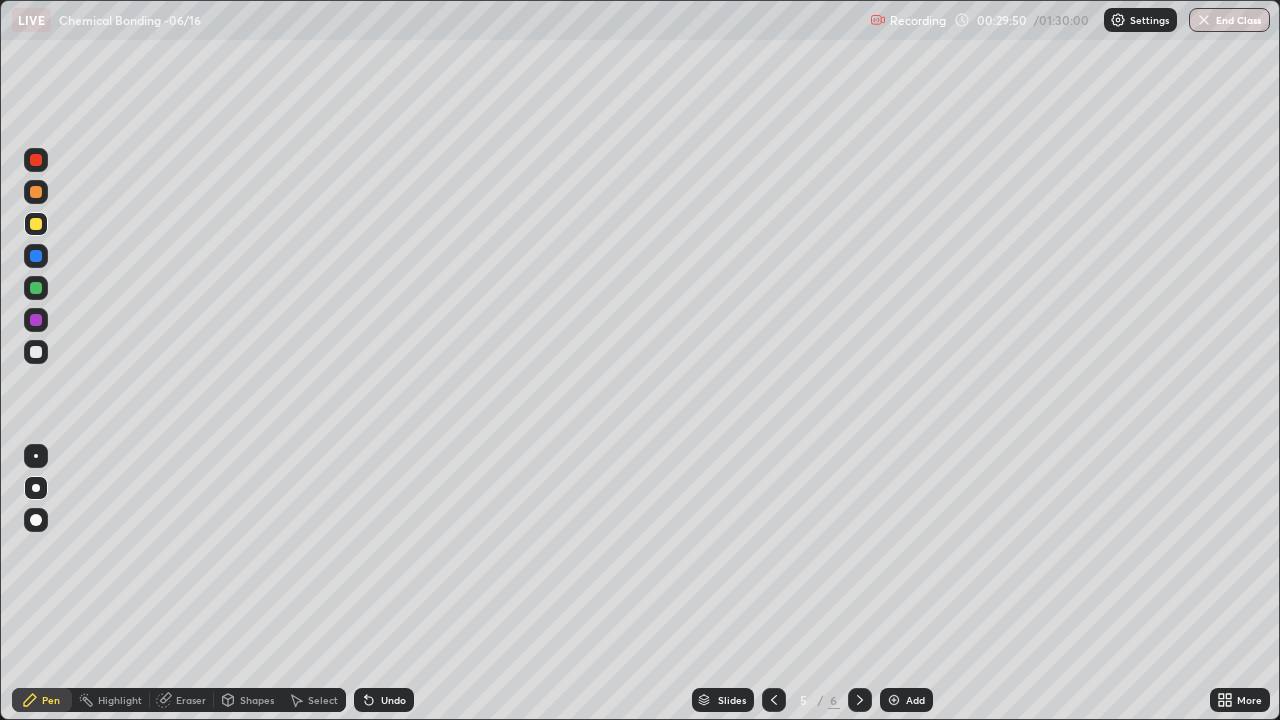 click 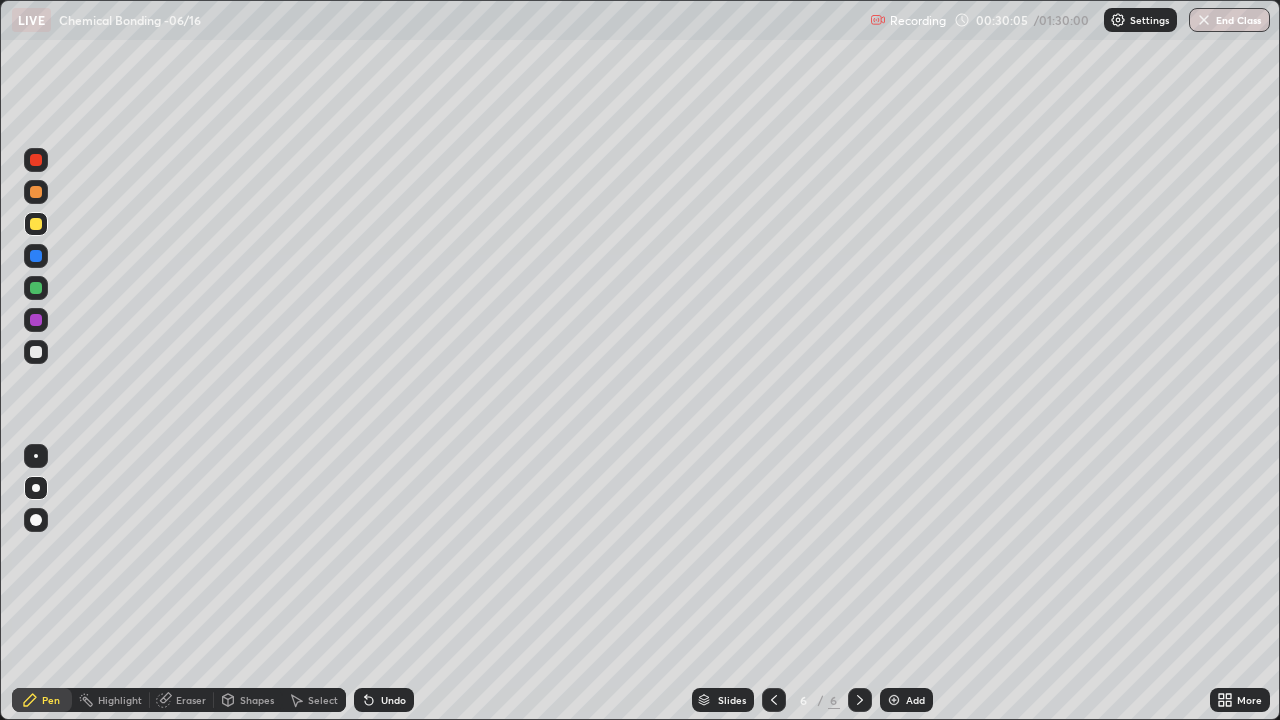 click 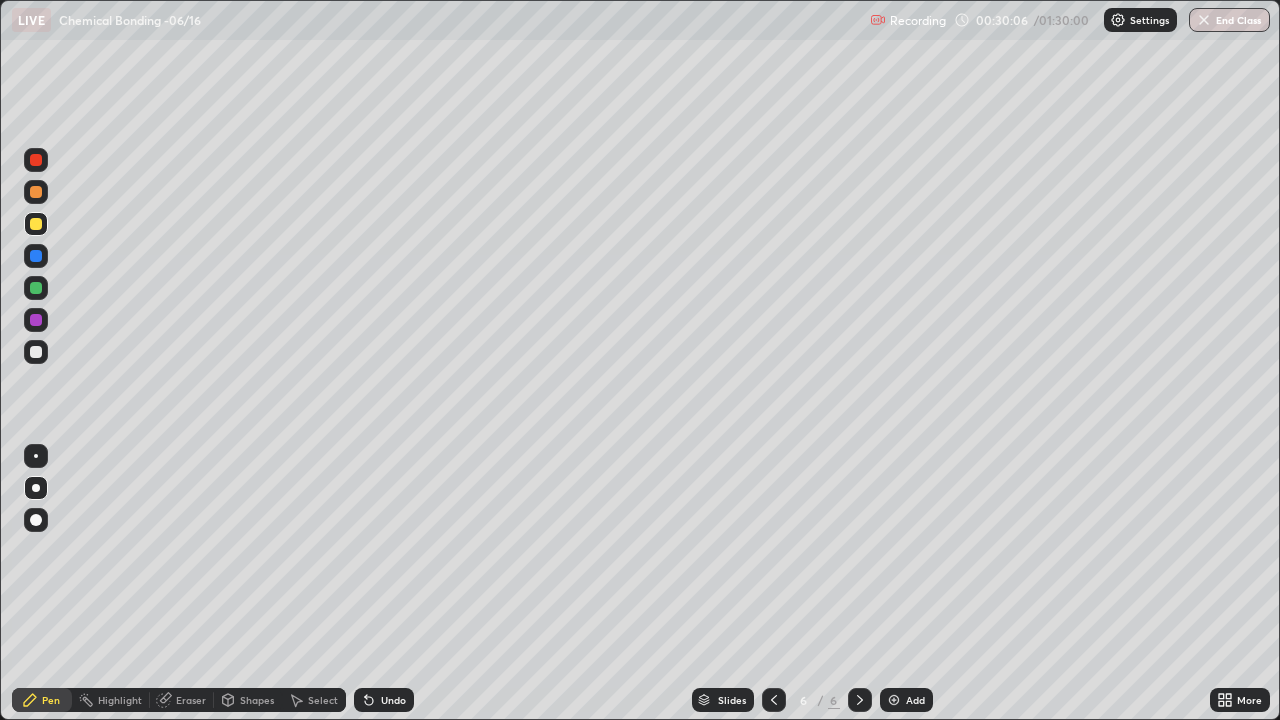 click 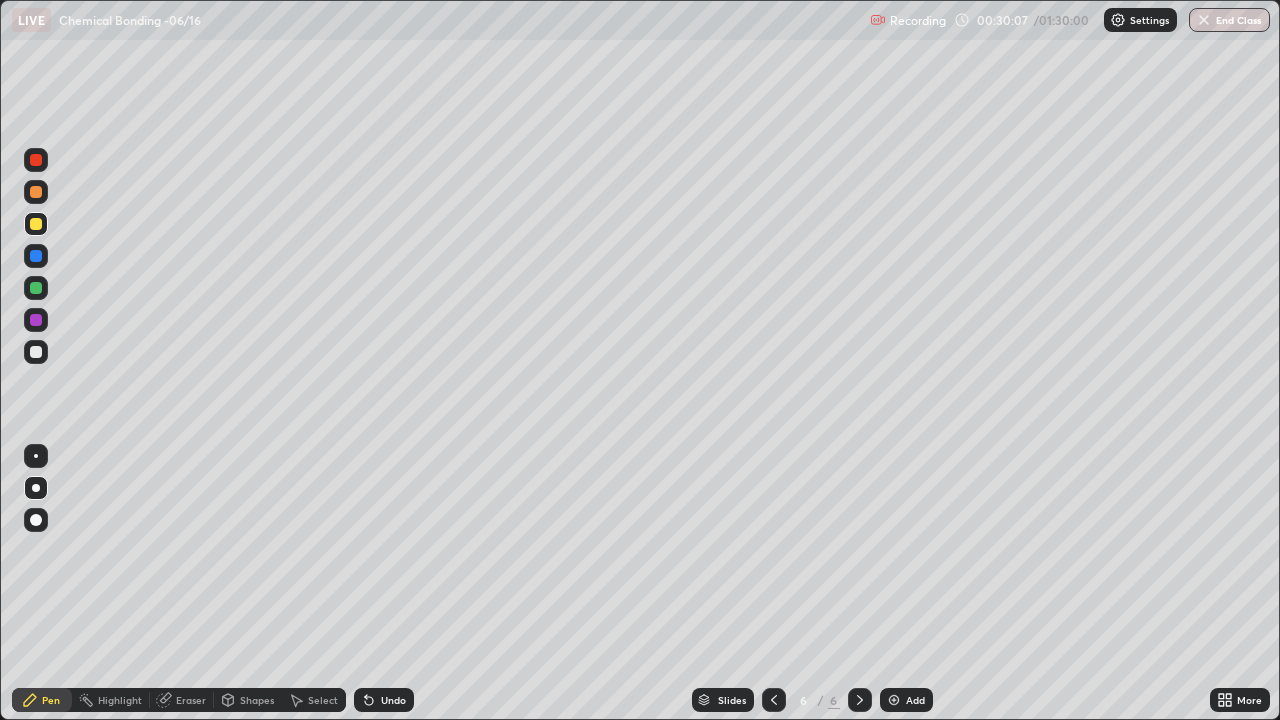 click on "Undo" at bounding box center (384, 700) 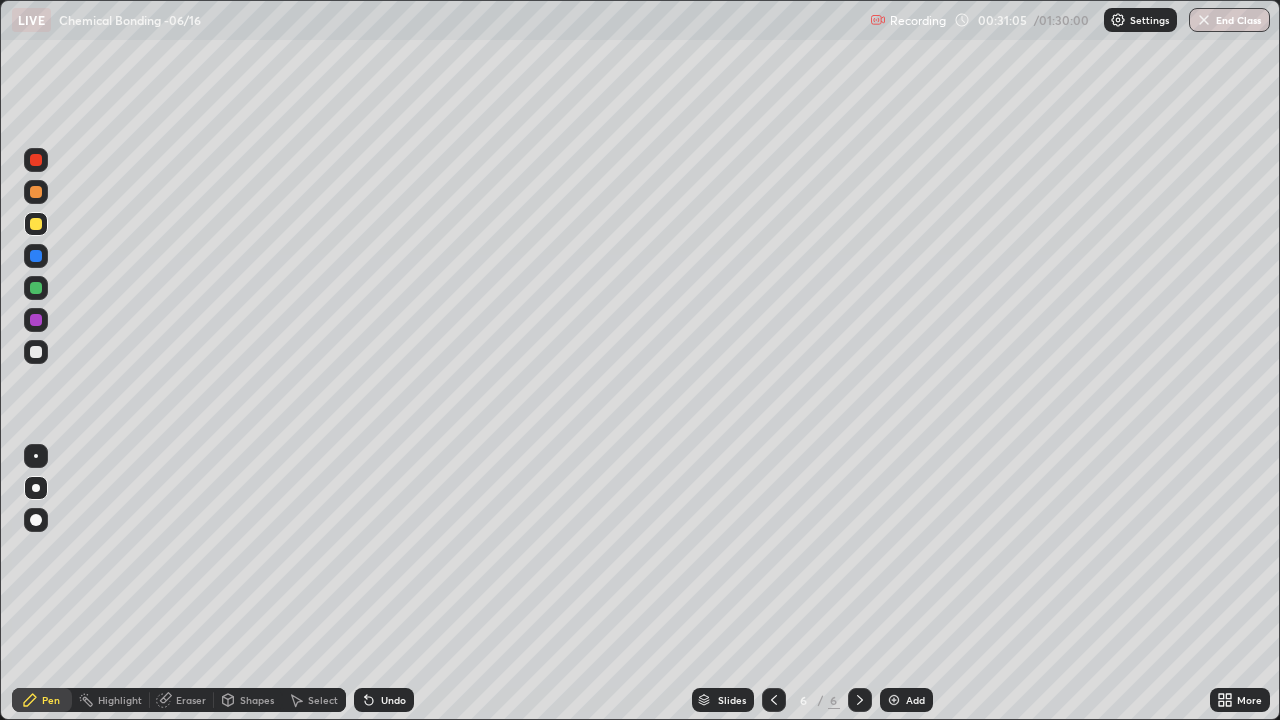 click at bounding box center (774, 700) 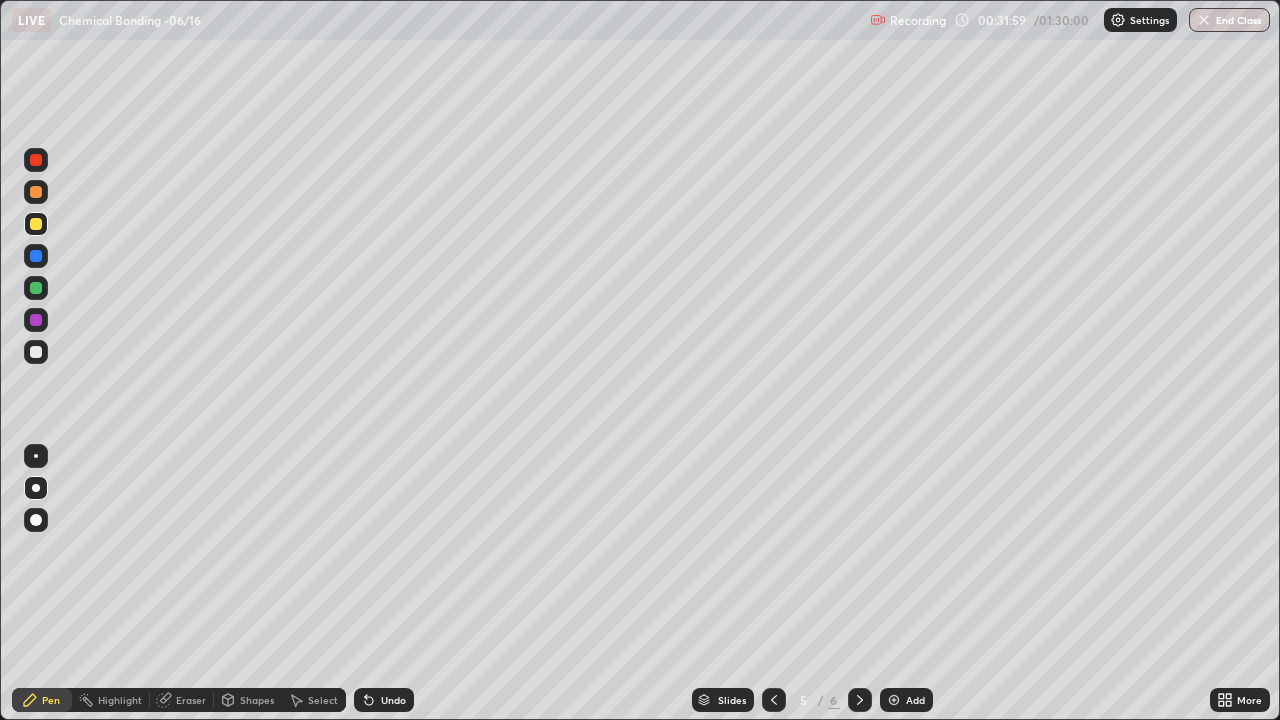 click 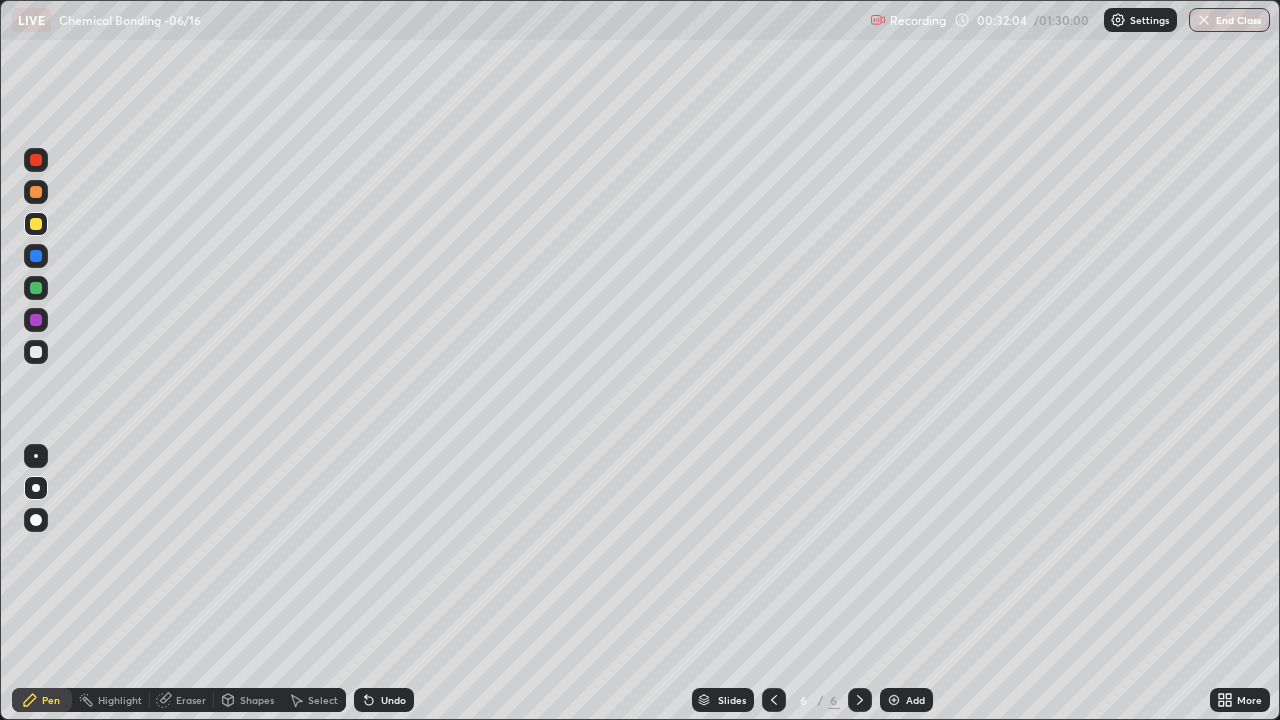click 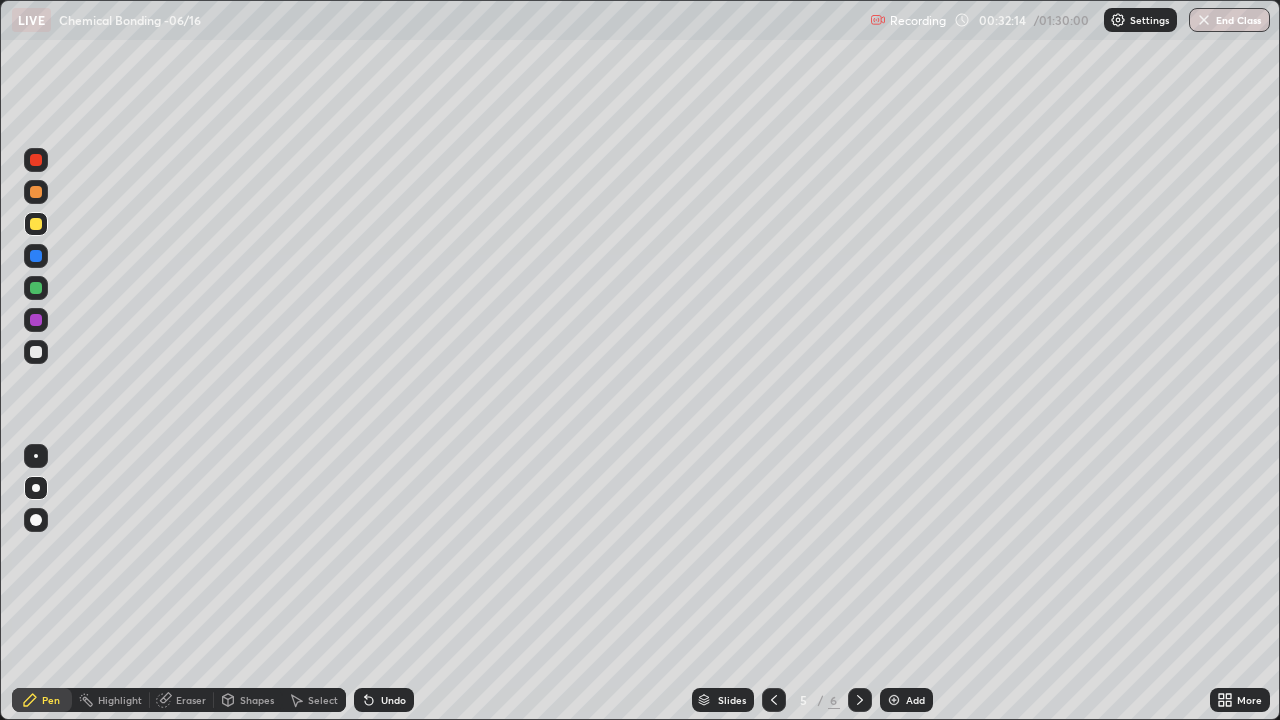 click 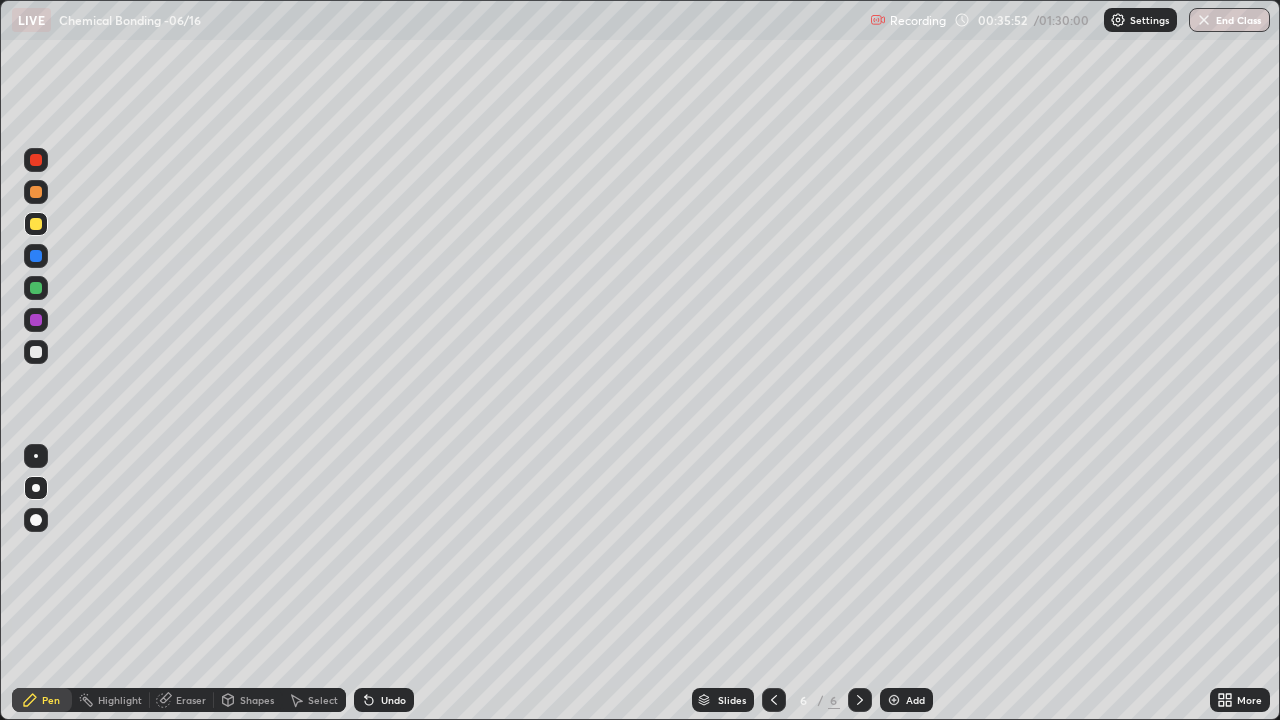click 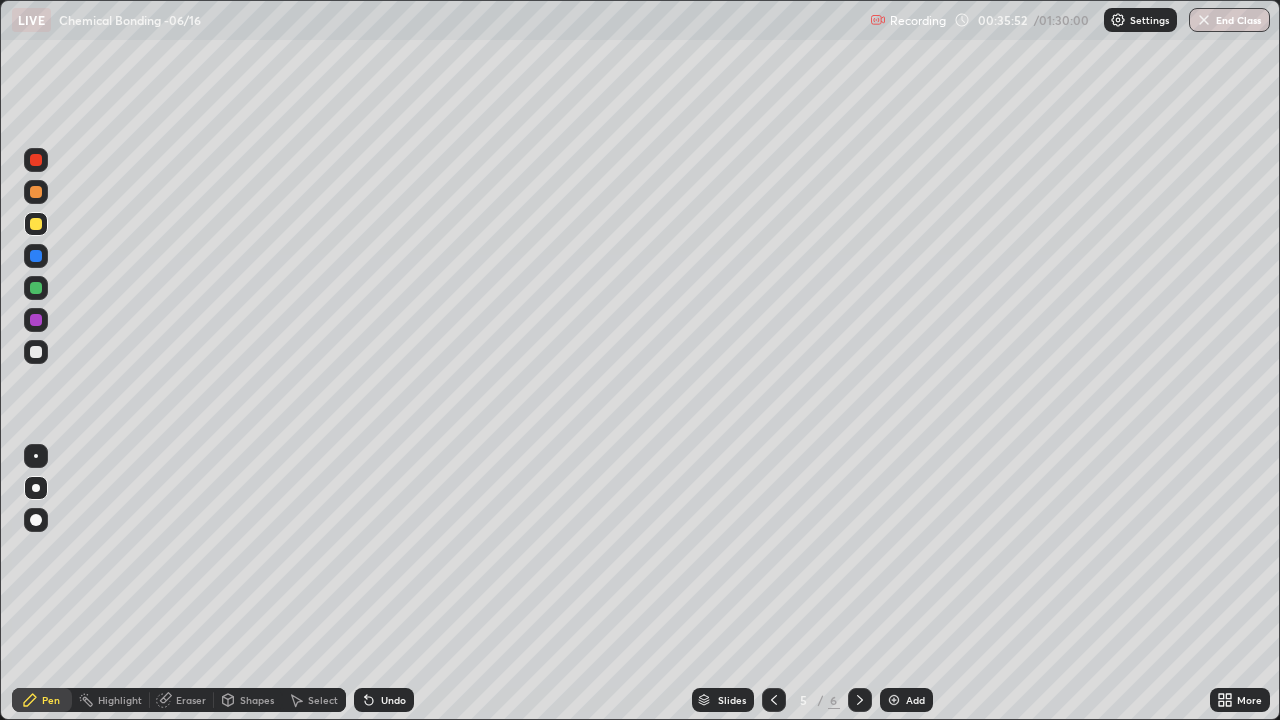 click 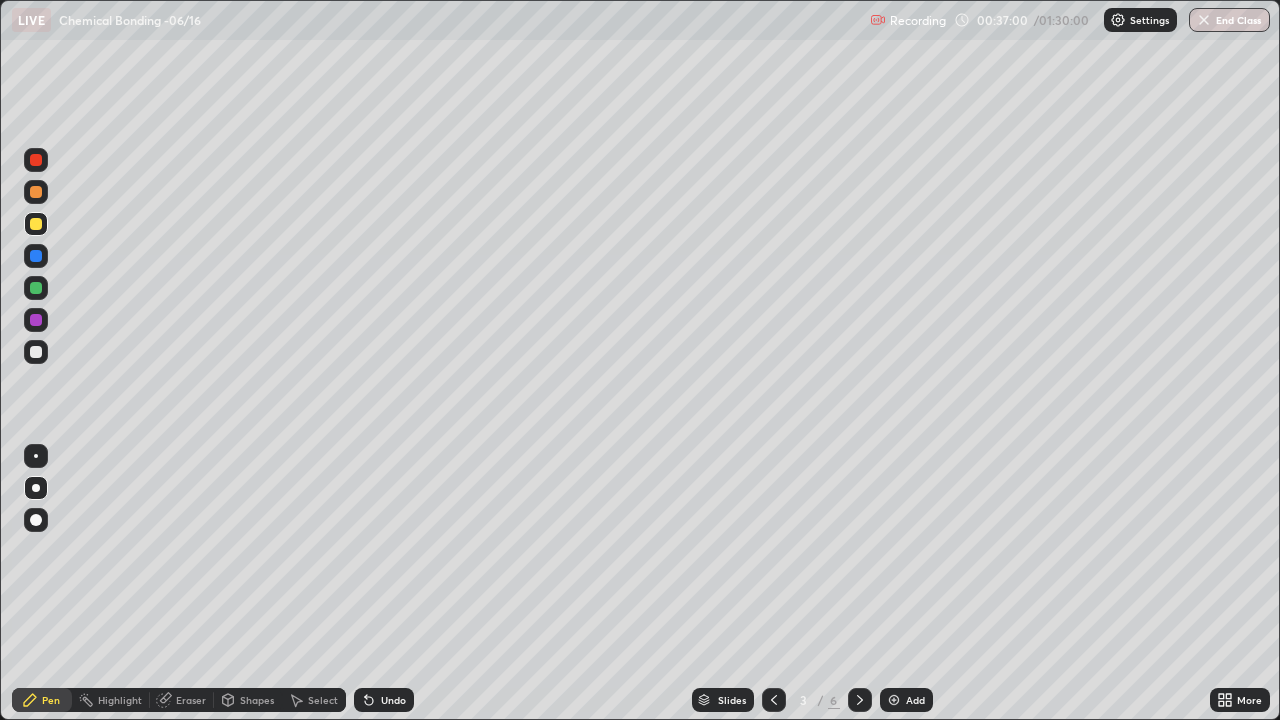 click at bounding box center (860, 700) 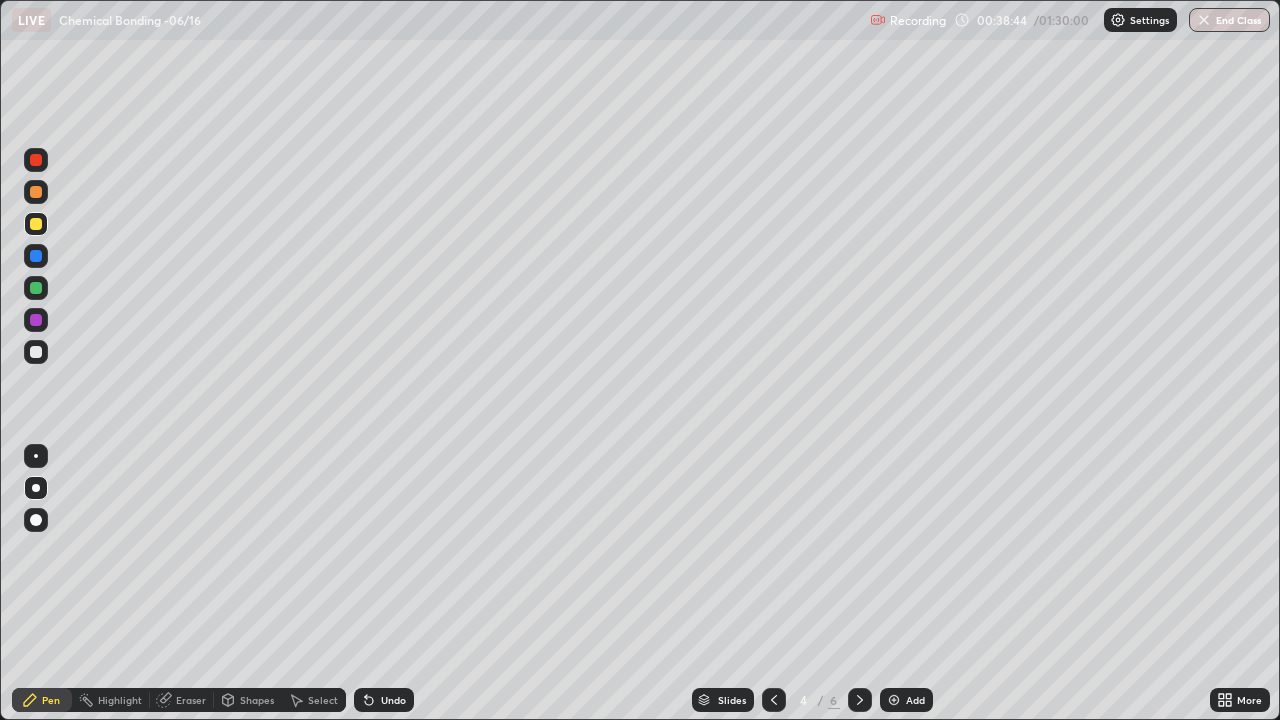 click 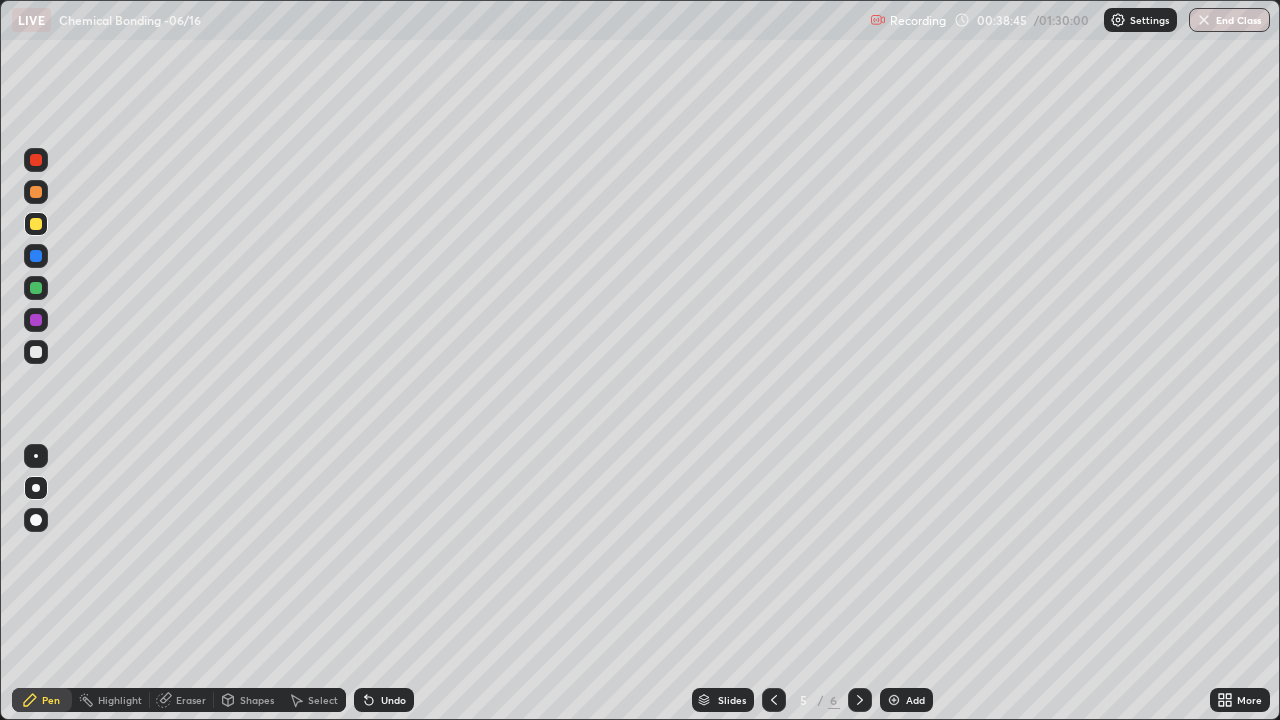 click at bounding box center [860, 700] 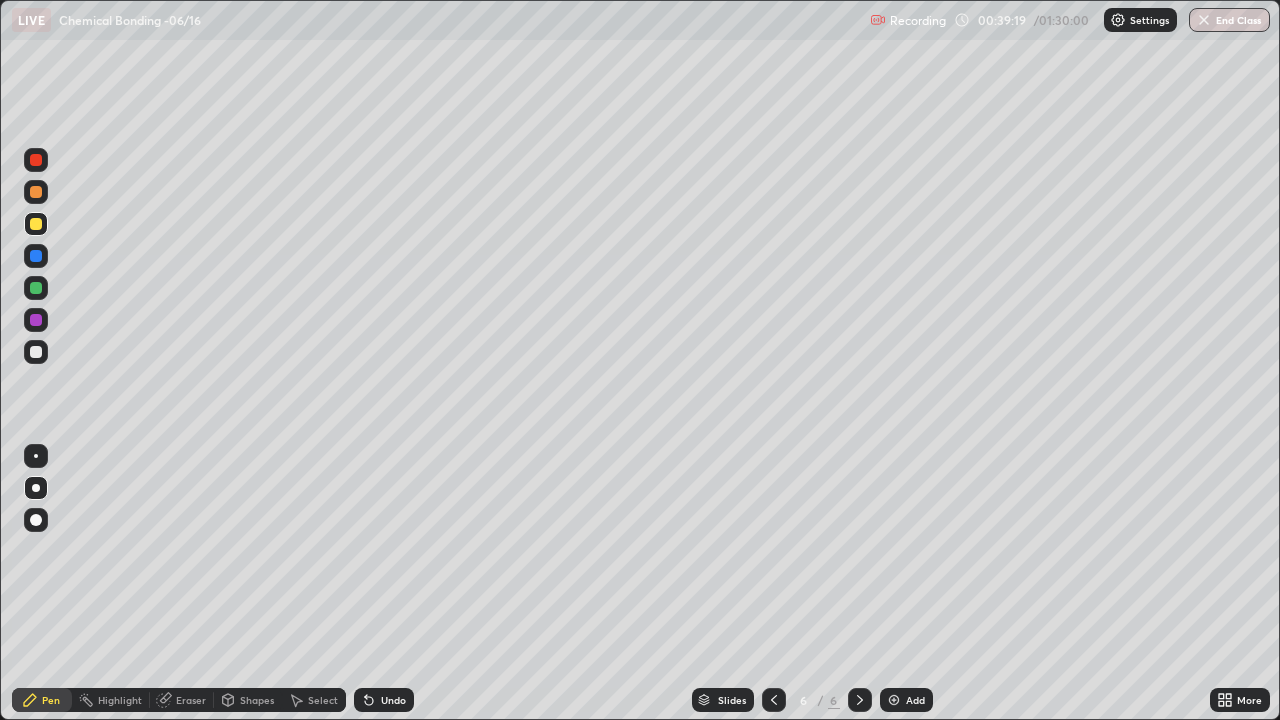 click on "Eraser" at bounding box center [191, 700] 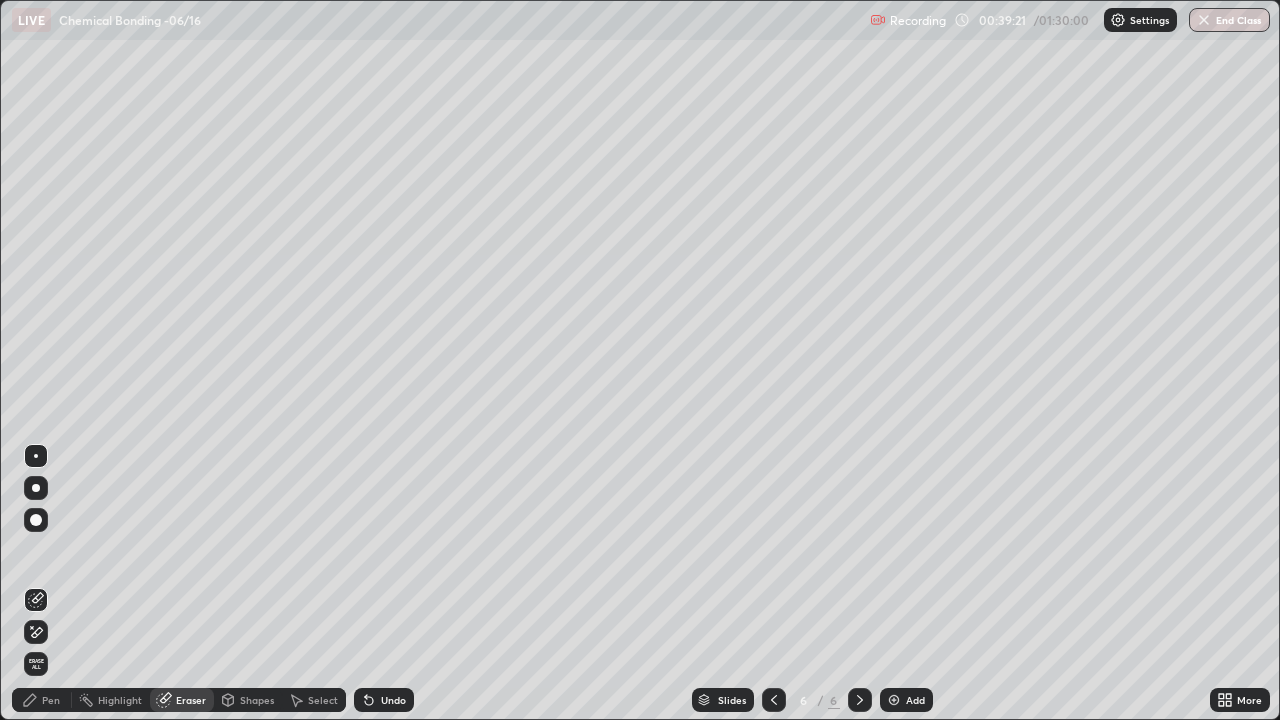 click on "Pen" at bounding box center [42, 700] 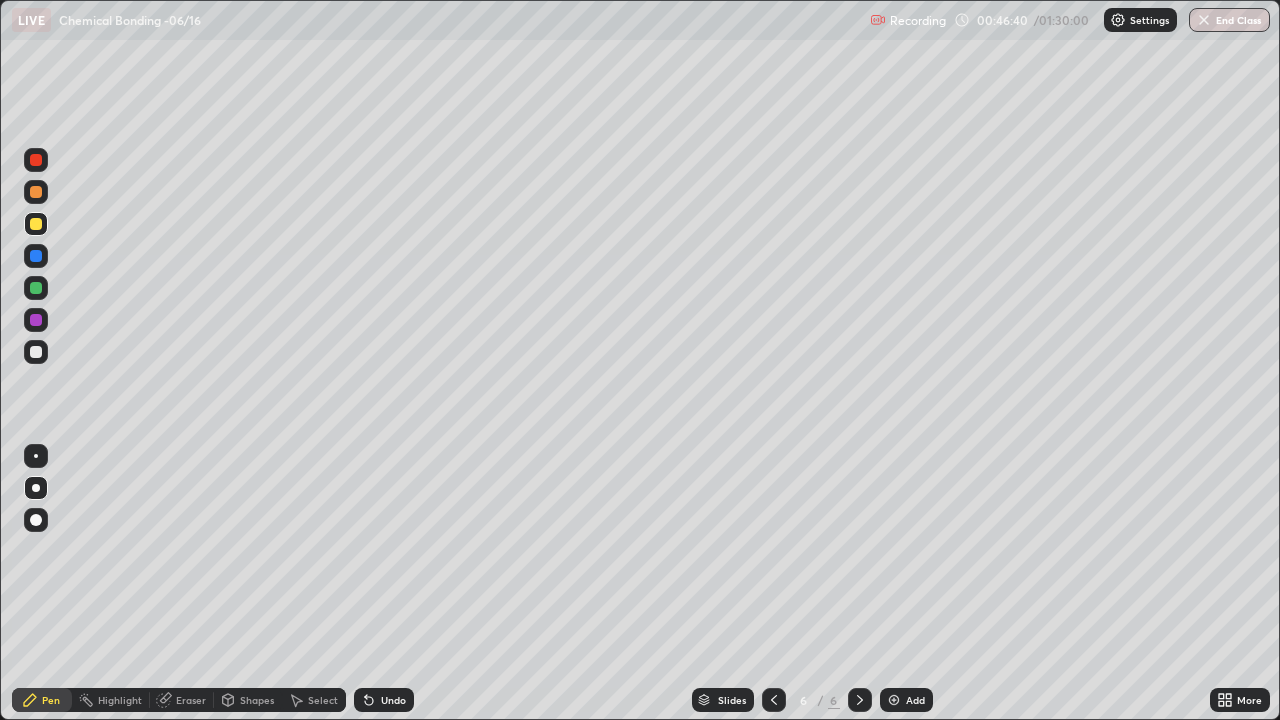 click at bounding box center [36, 352] 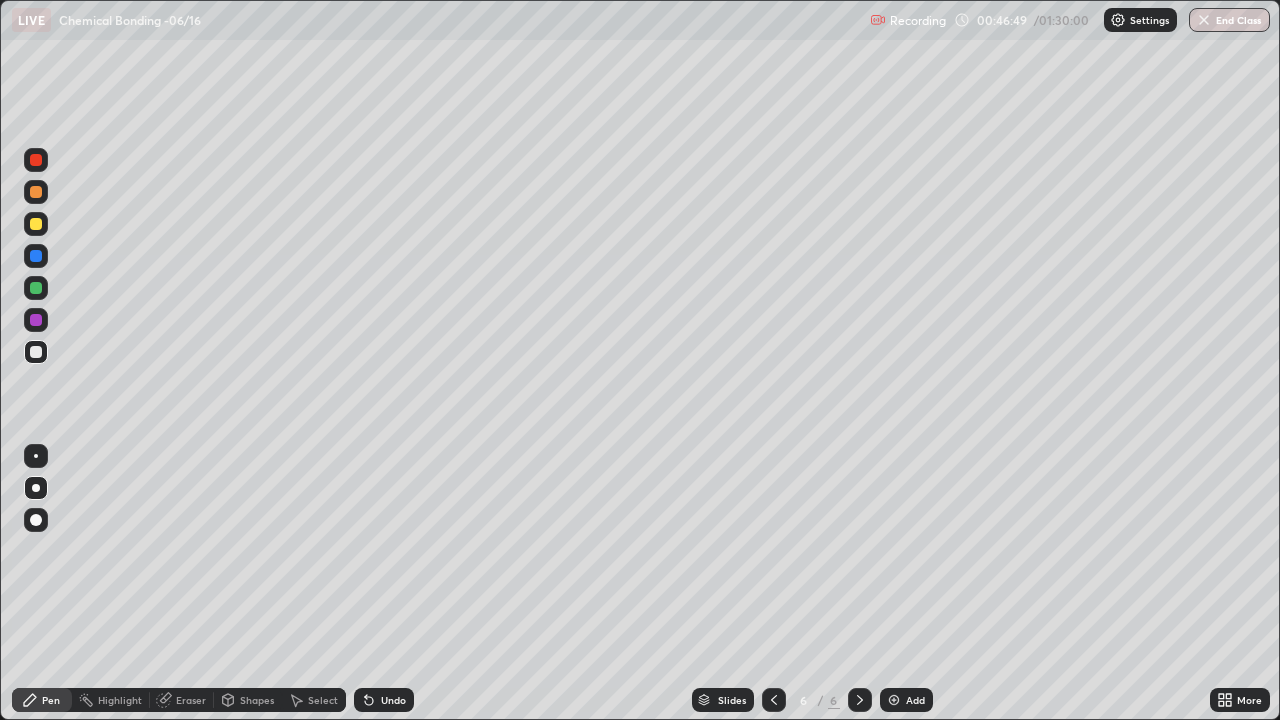 click on "Add" at bounding box center [915, 700] 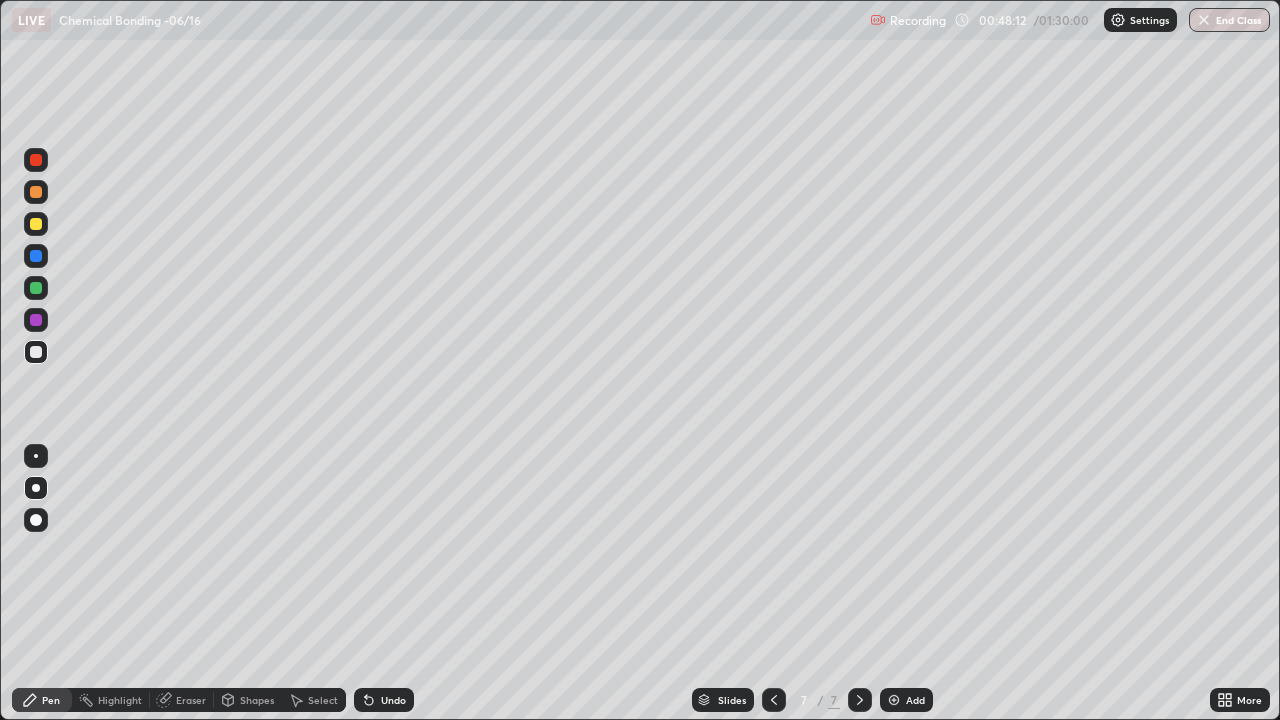 click on "Undo" at bounding box center [393, 700] 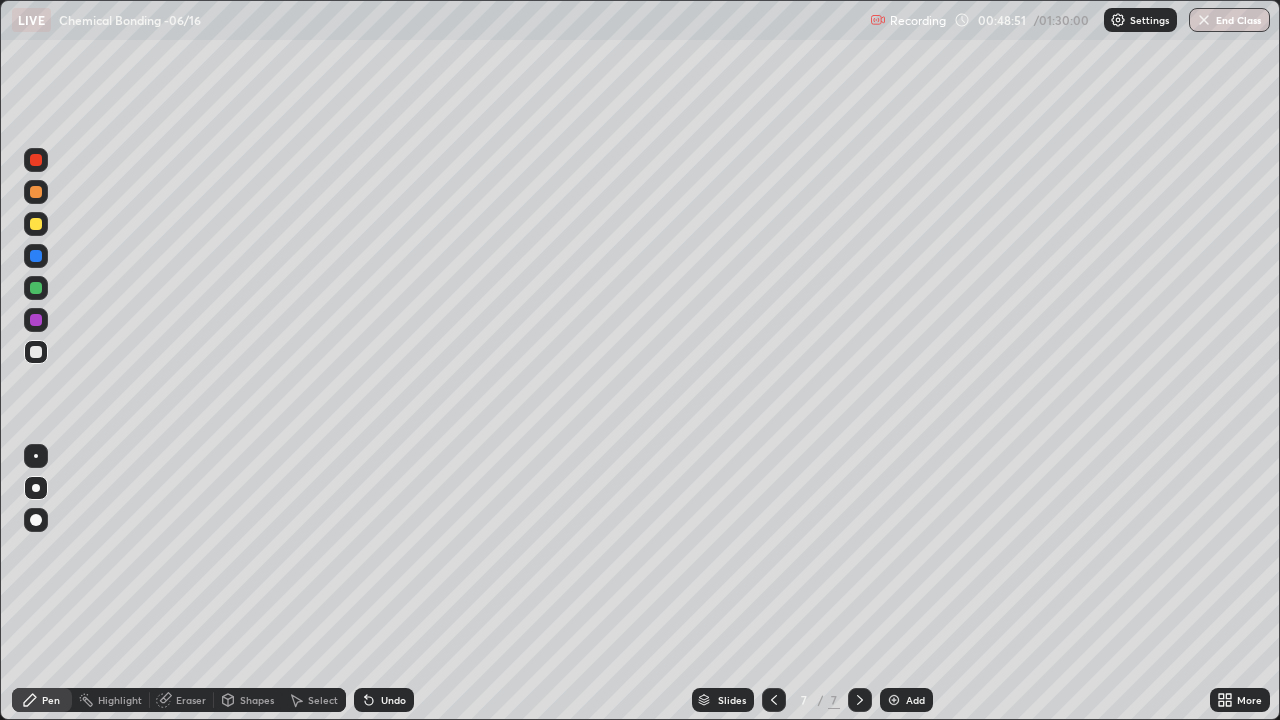 click on "Add" at bounding box center (915, 700) 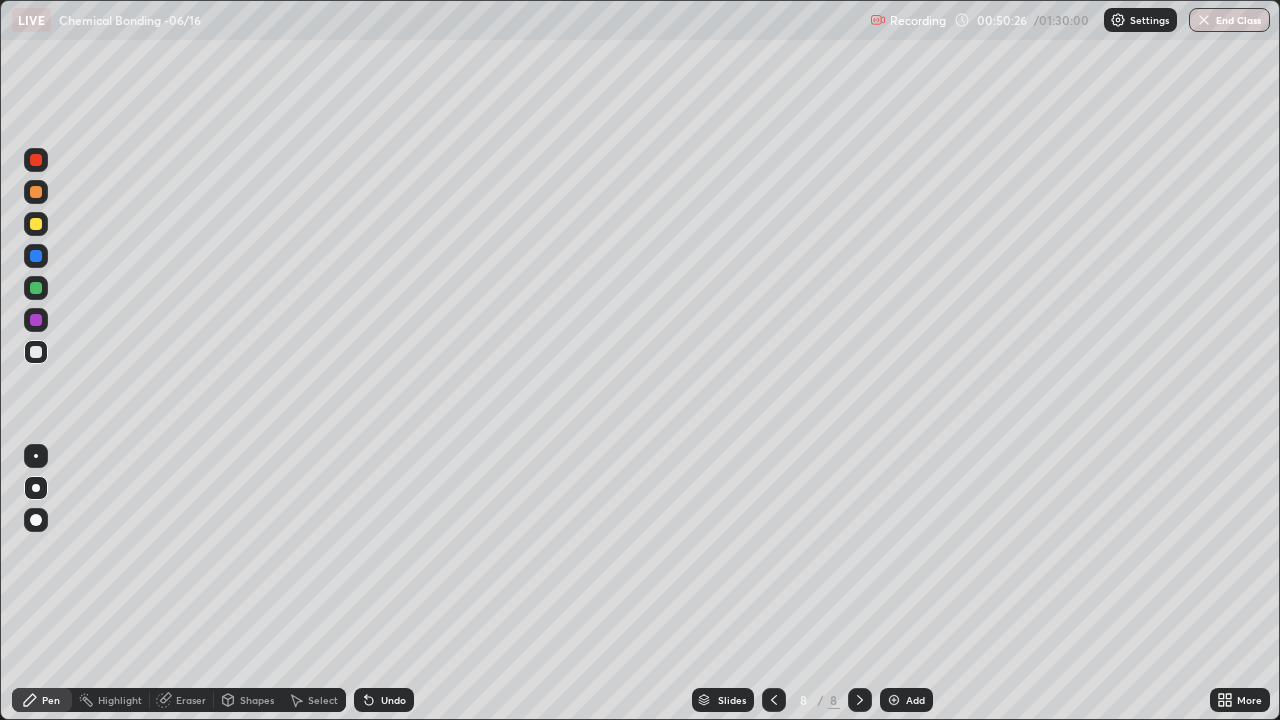 click 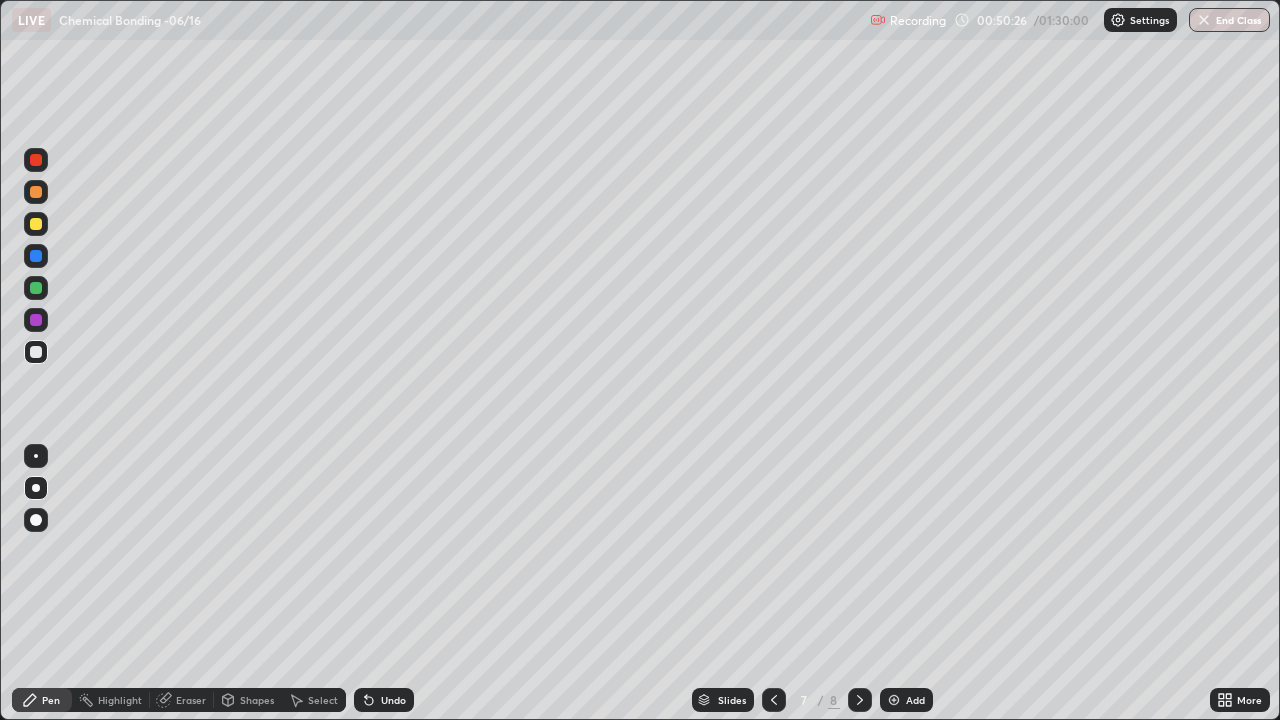 click at bounding box center (774, 700) 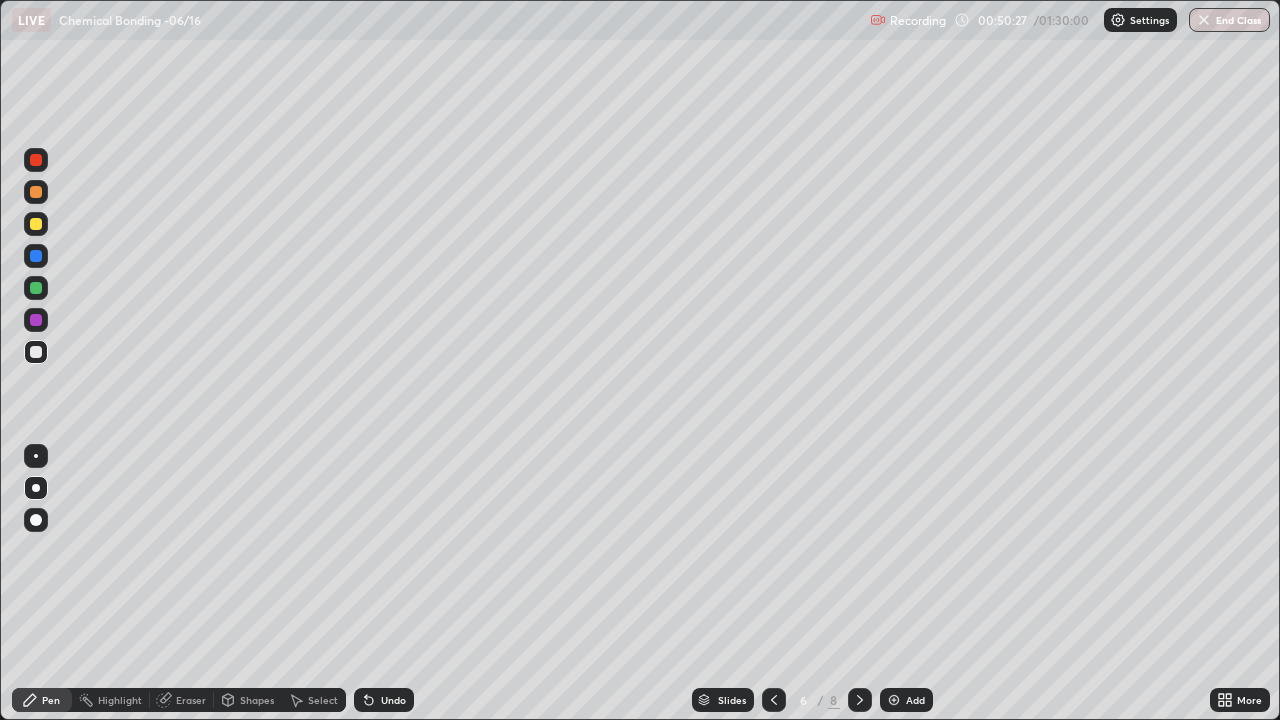 click at bounding box center (774, 700) 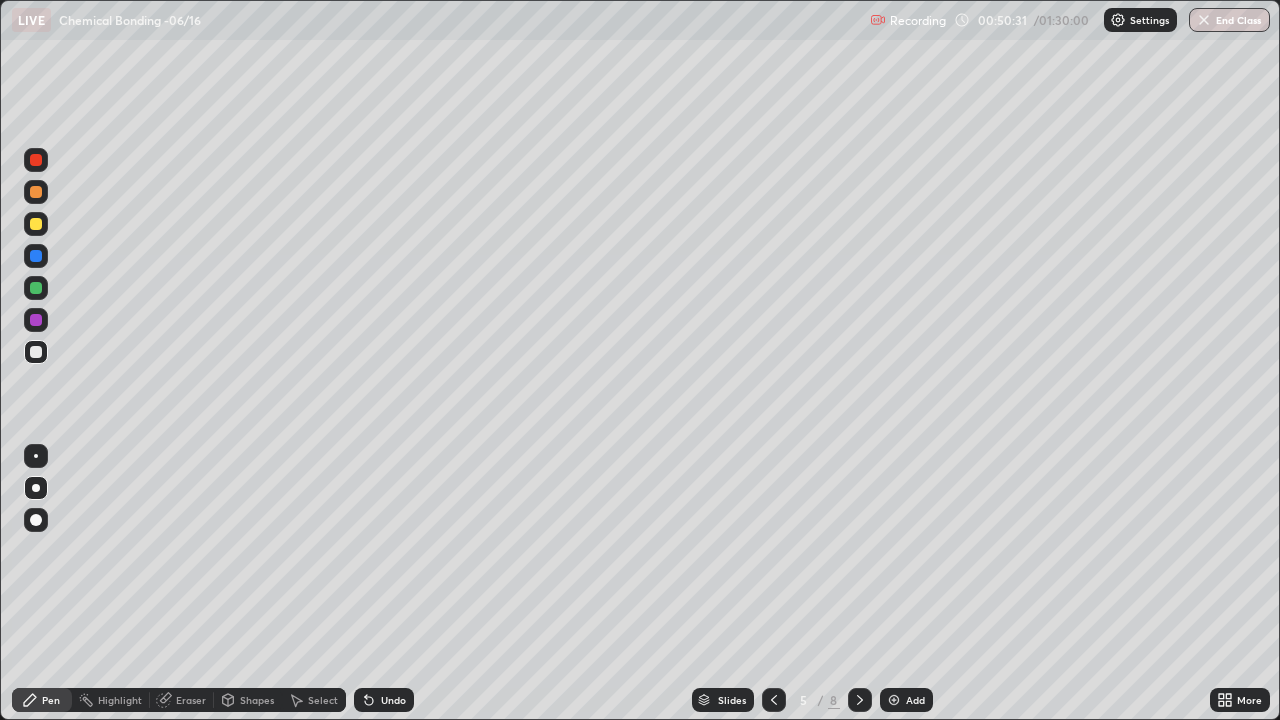 click 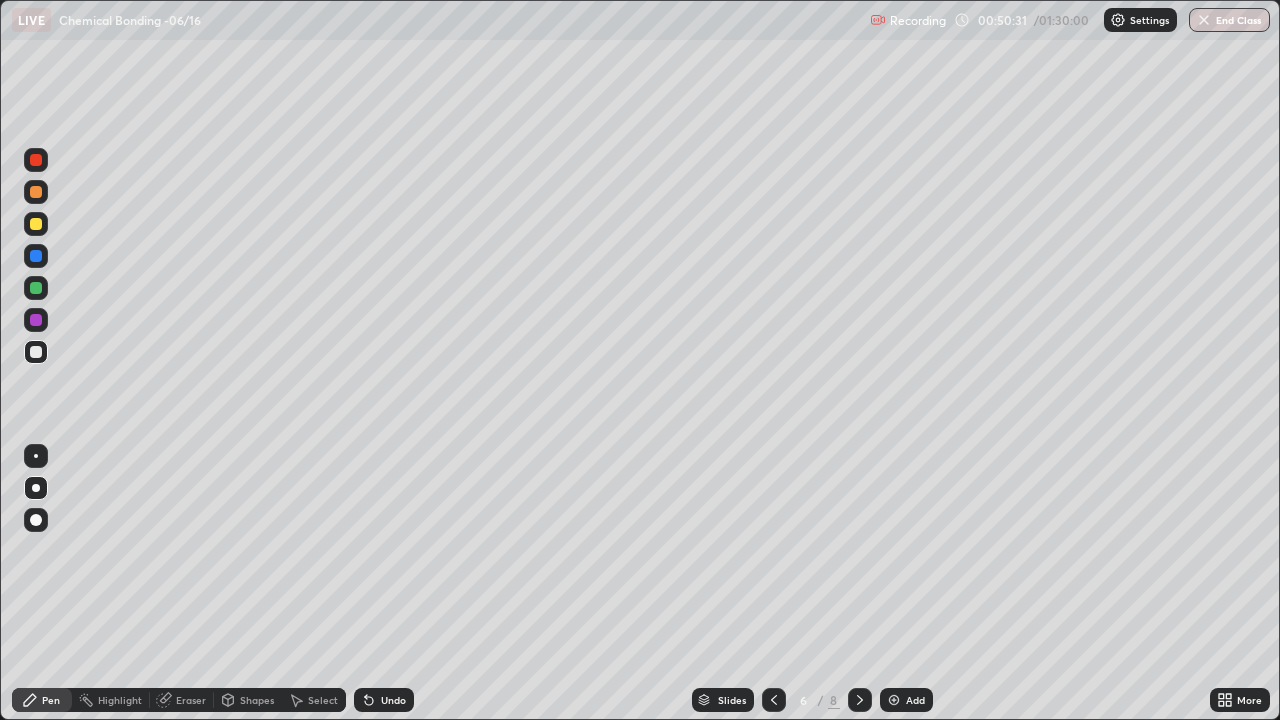 click 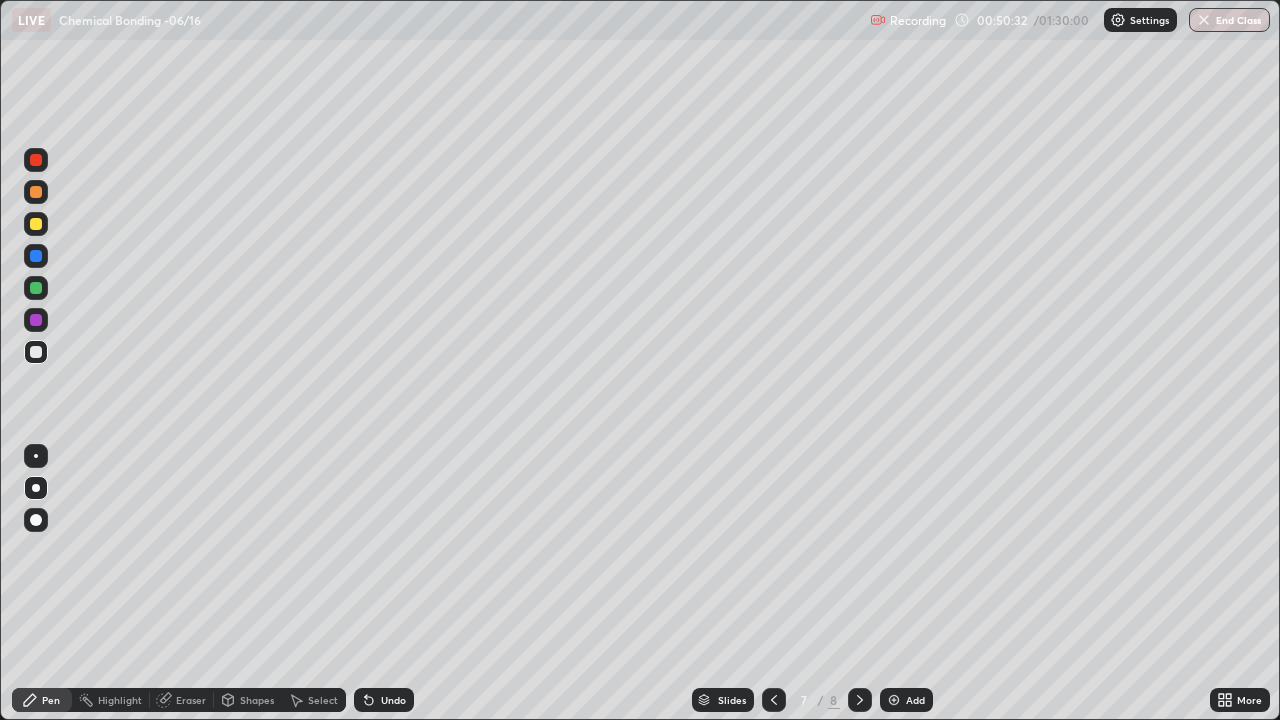 click 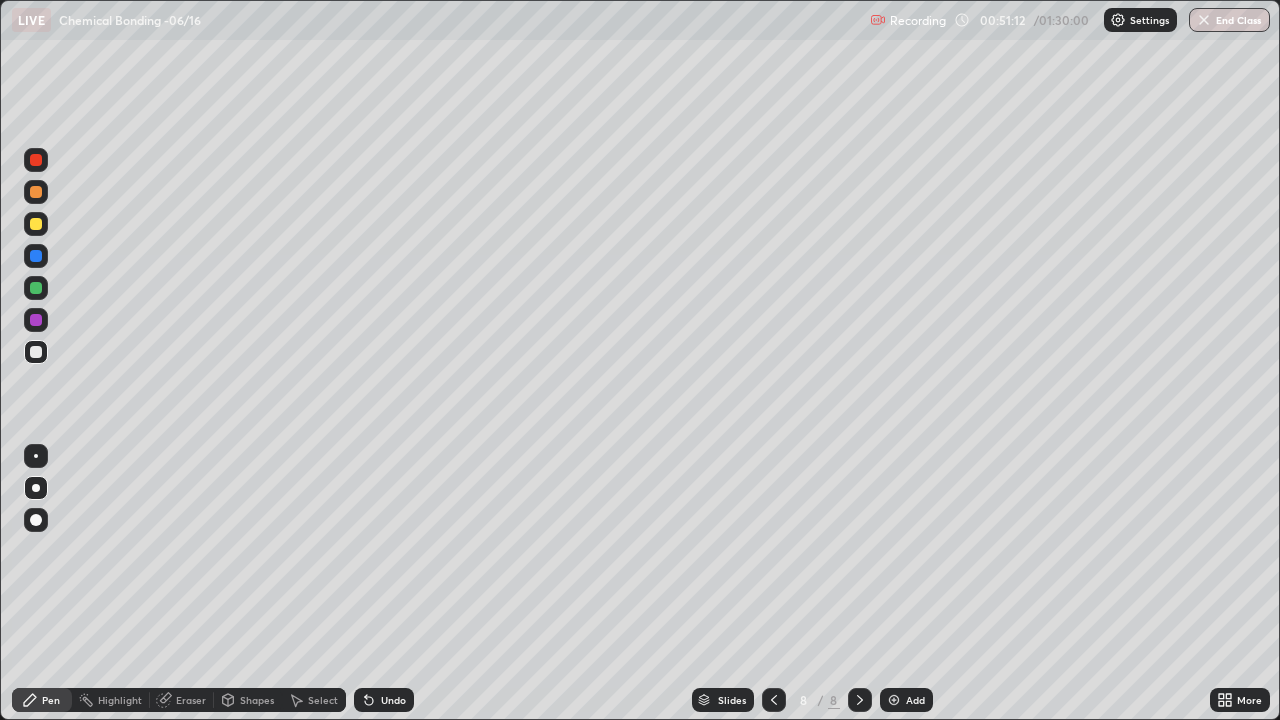 click on "Add" at bounding box center (906, 700) 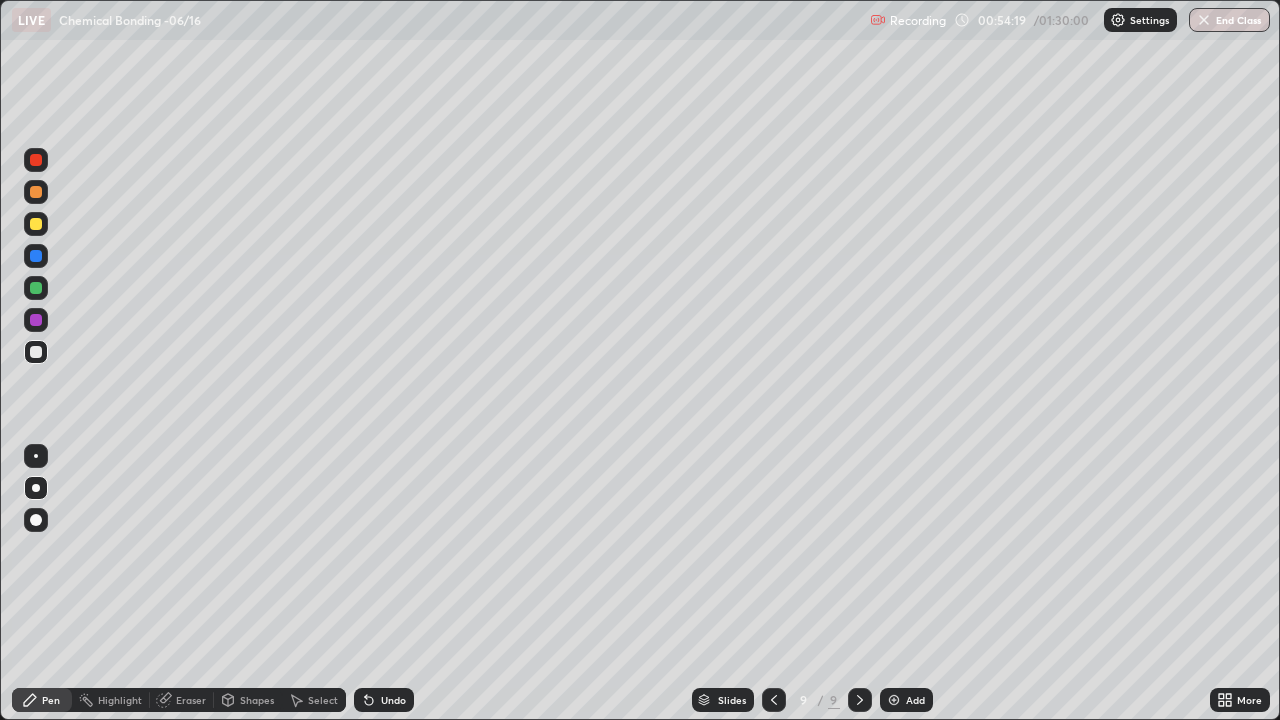 click on "Add" at bounding box center (906, 700) 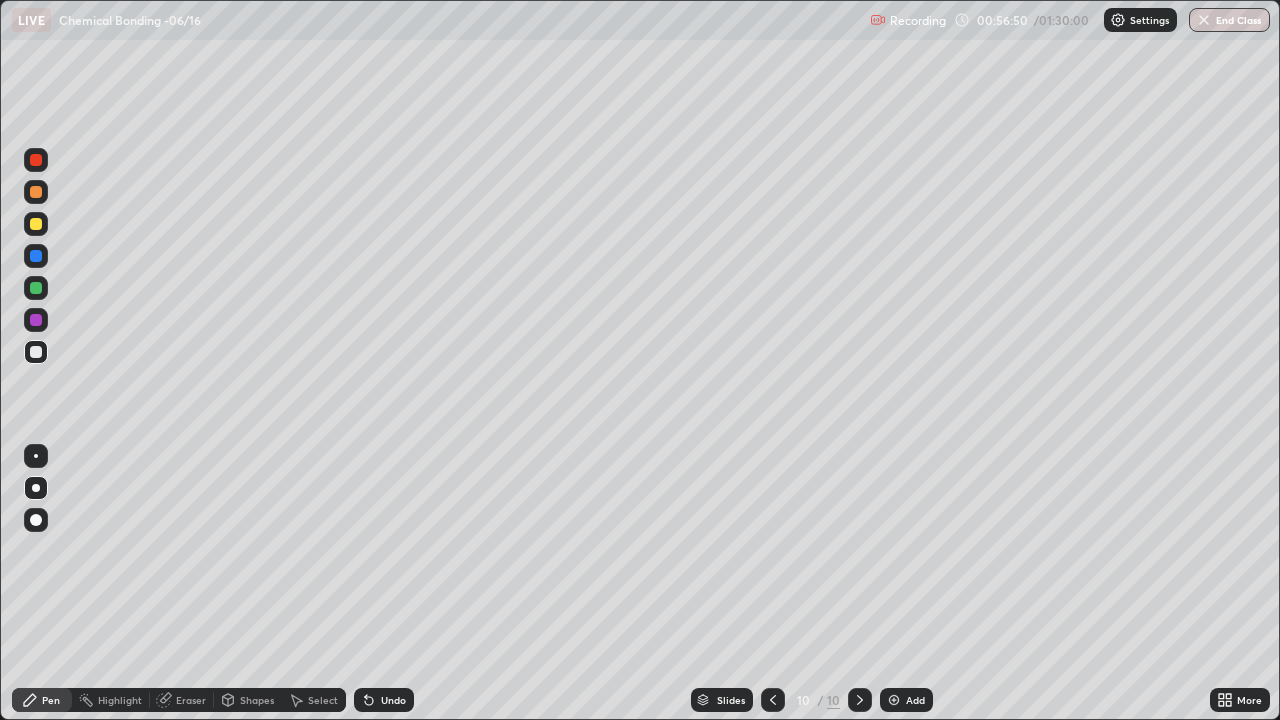 click on "Add" at bounding box center [915, 700] 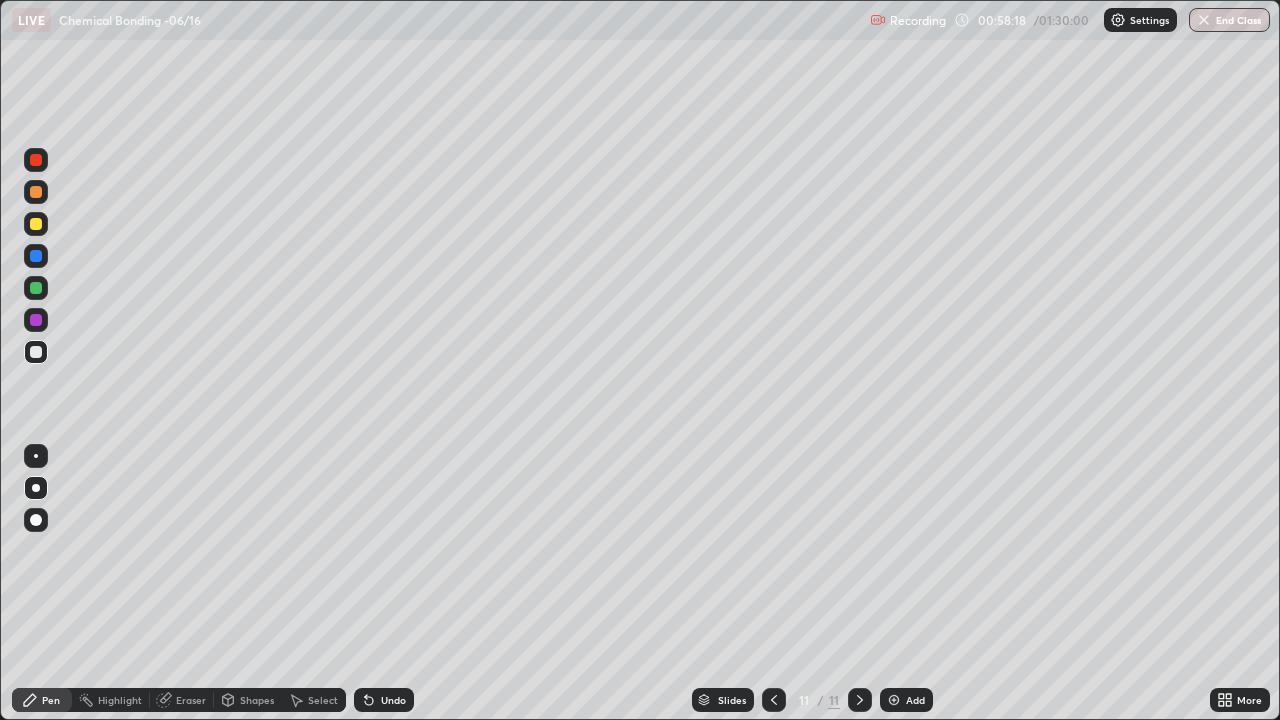 click on "Add" at bounding box center [915, 700] 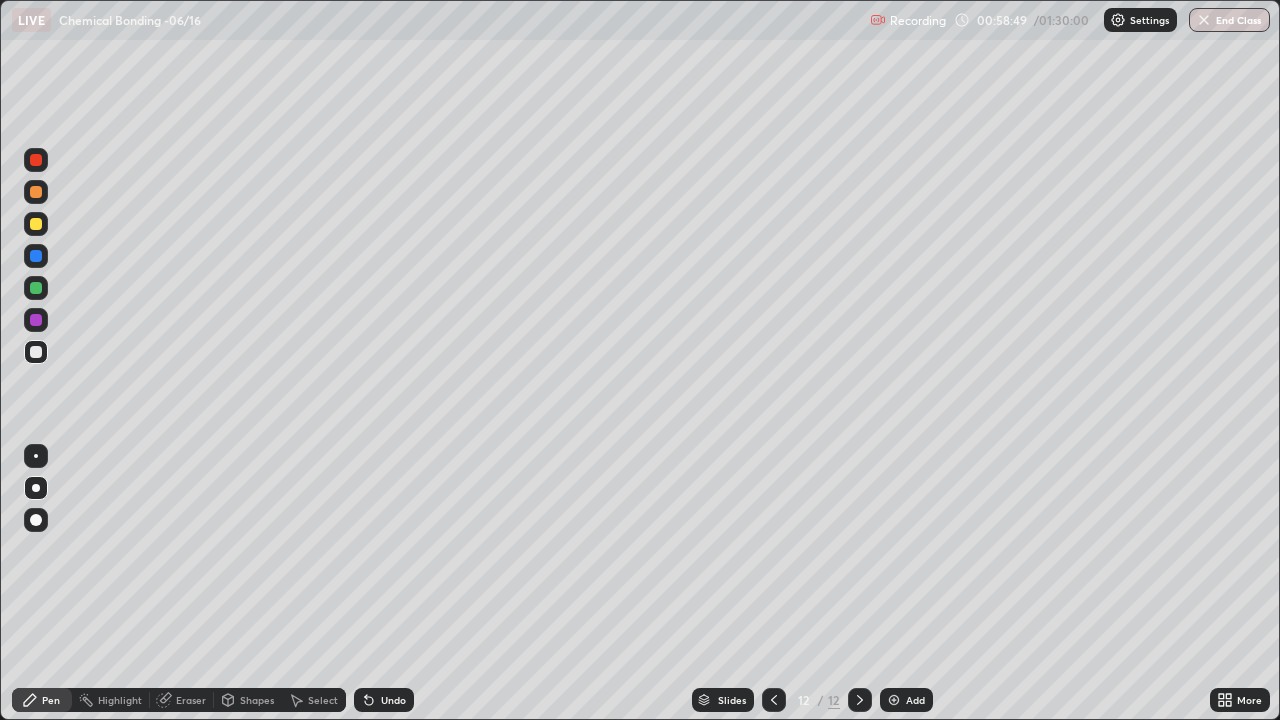 click at bounding box center [36, 288] 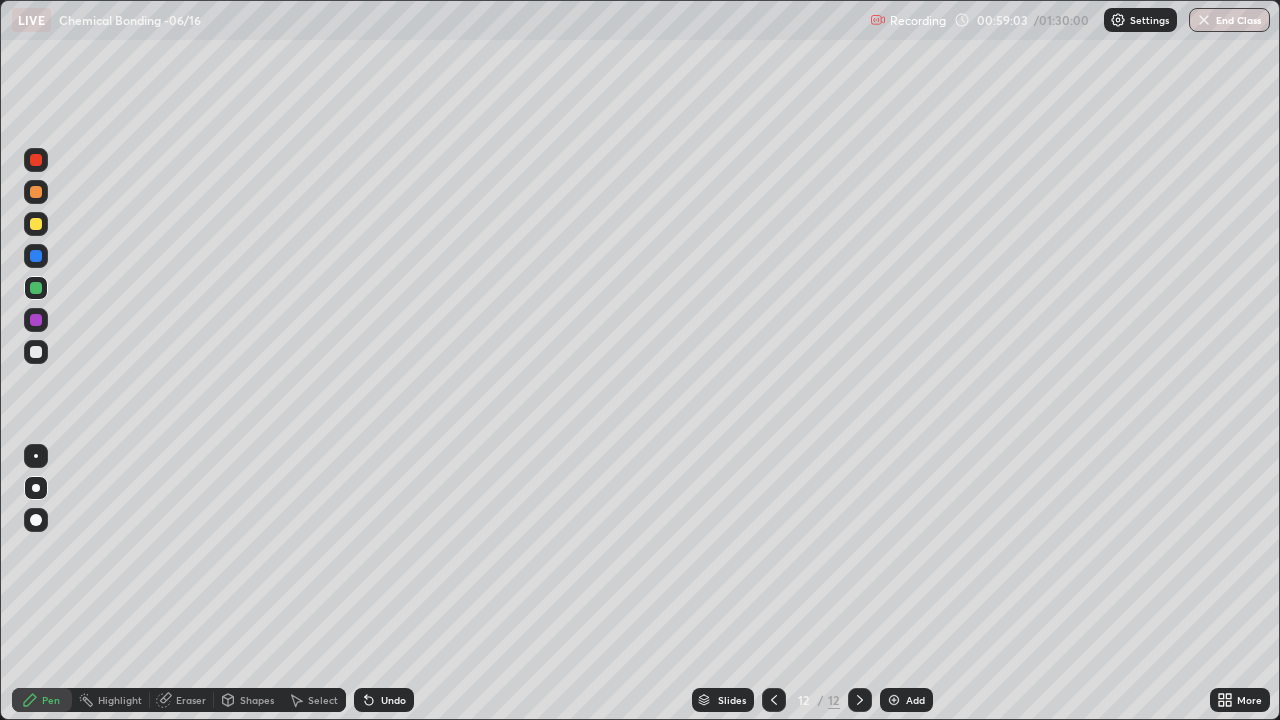 click 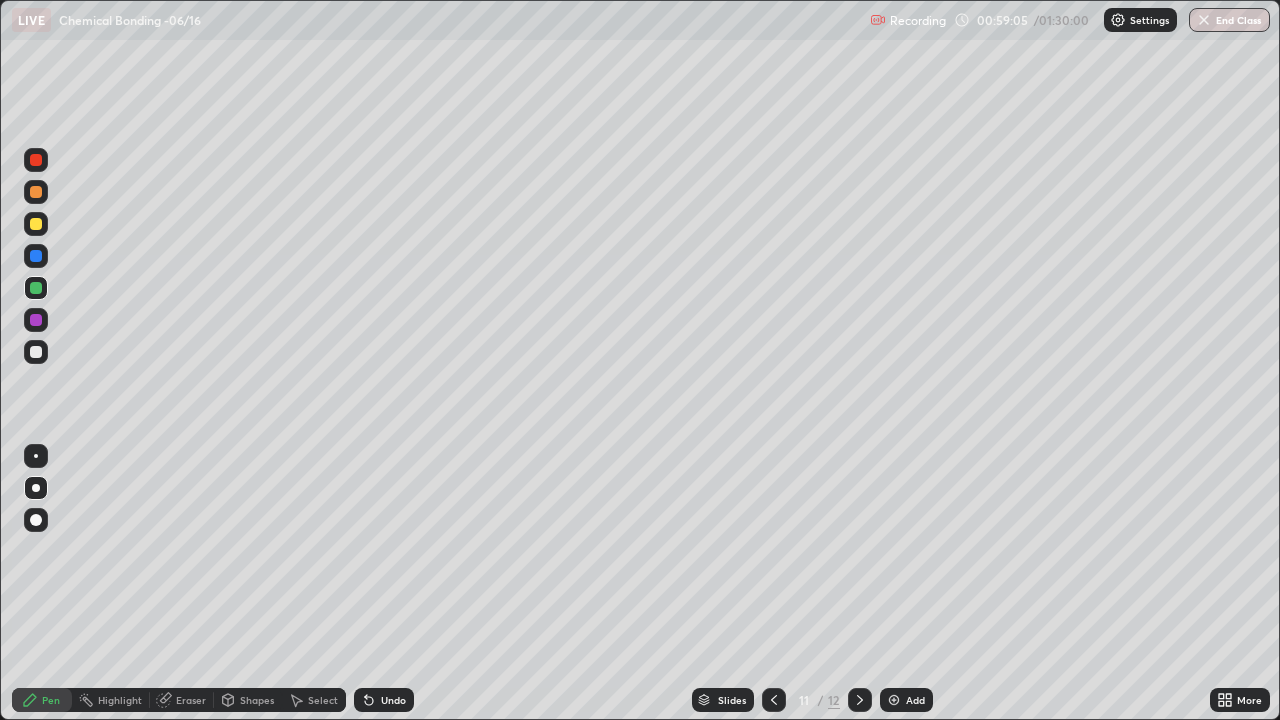 click 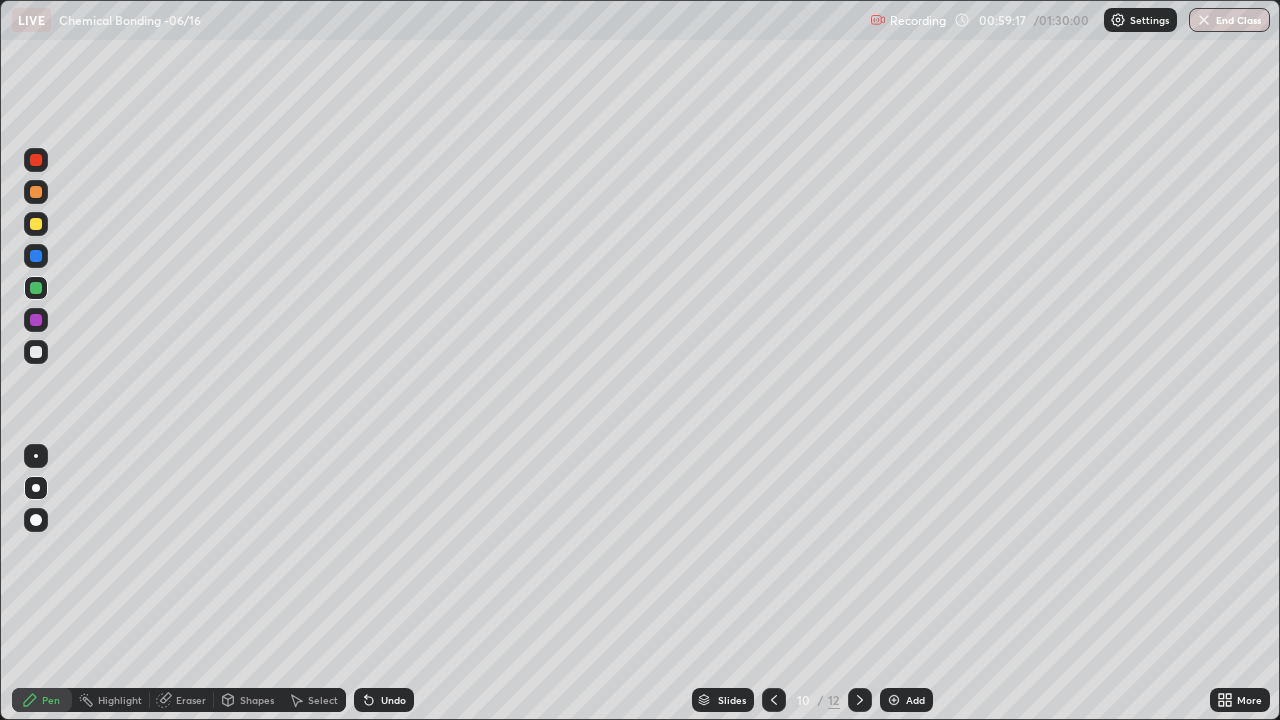 click 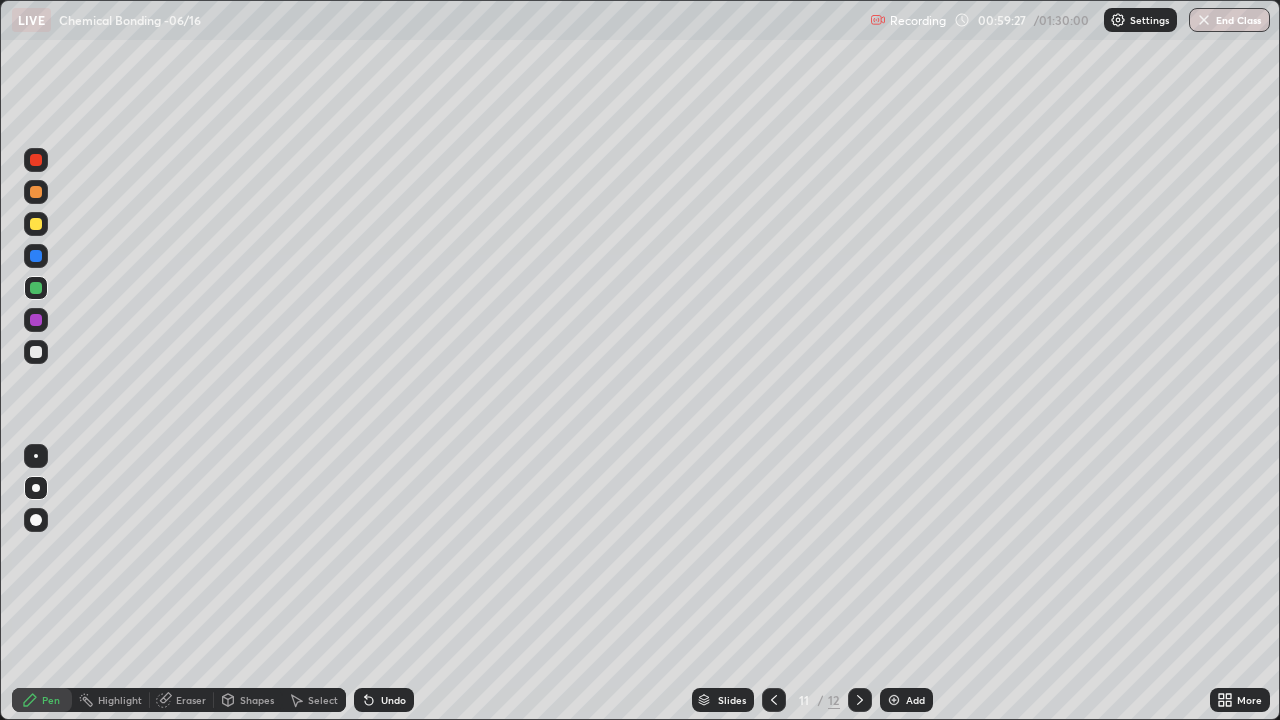 click 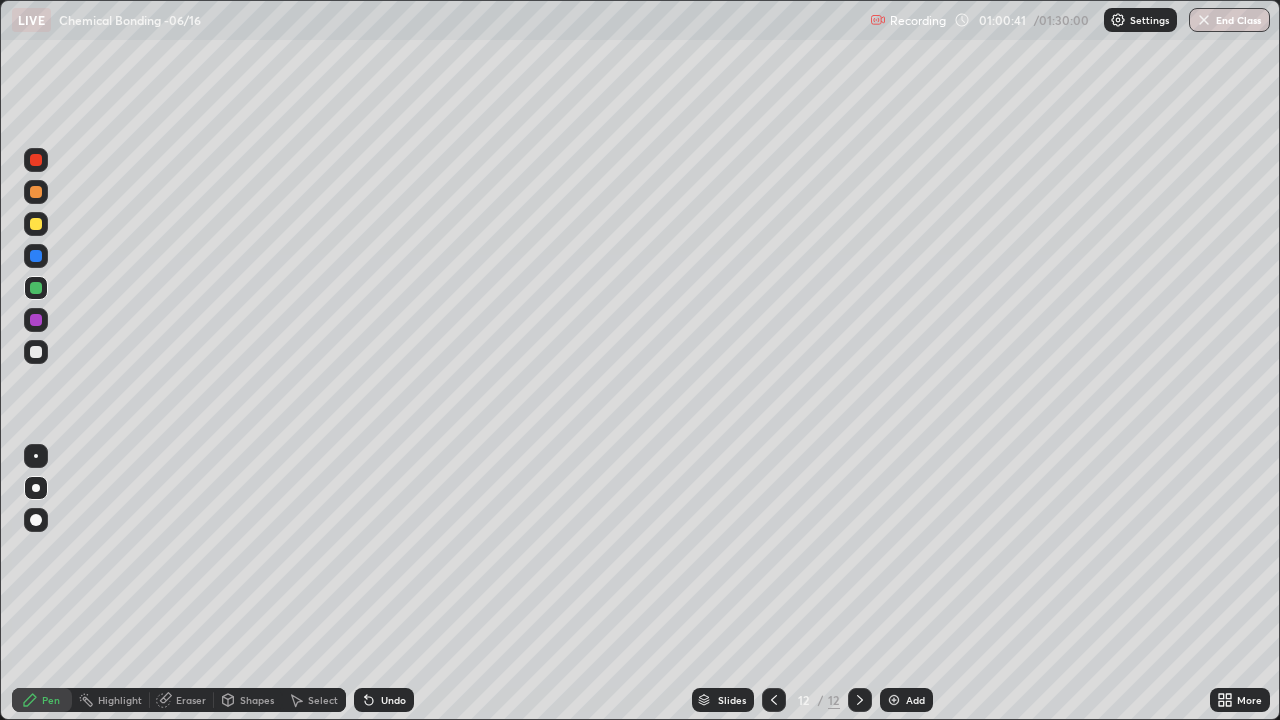 click at bounding box center (36, 352) 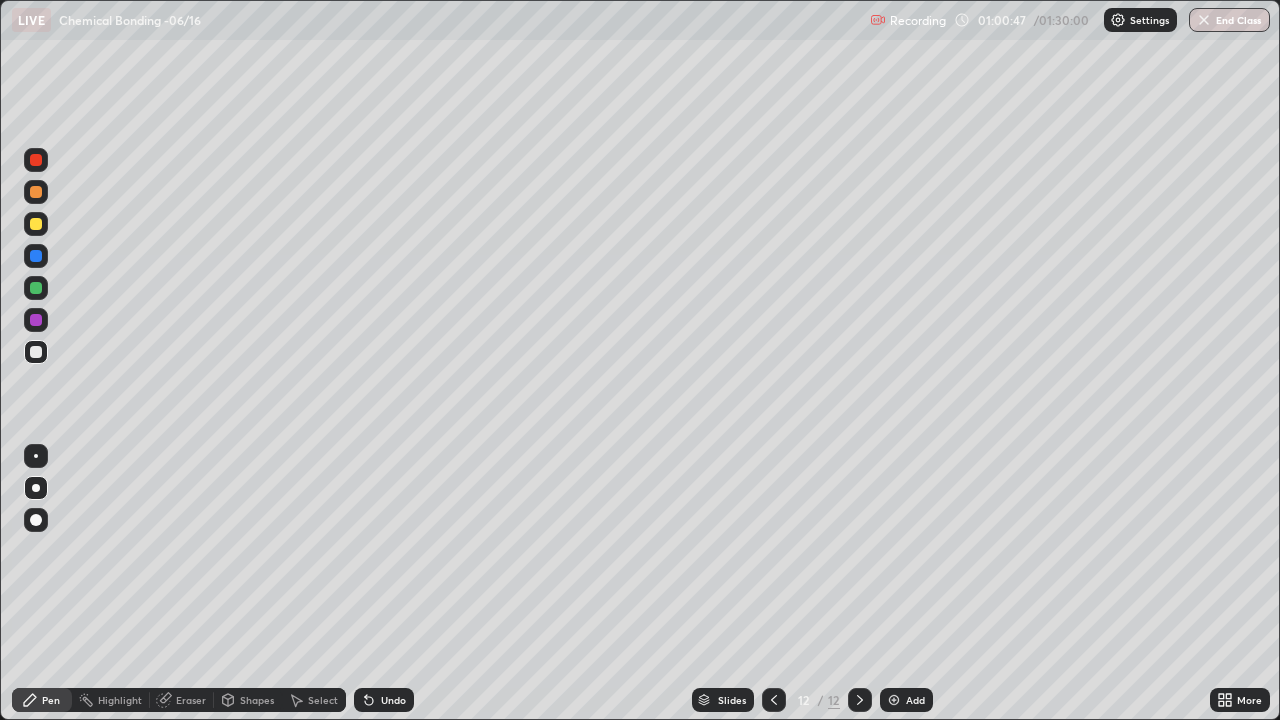 click on "Undo" at bounding box center (393, 700) 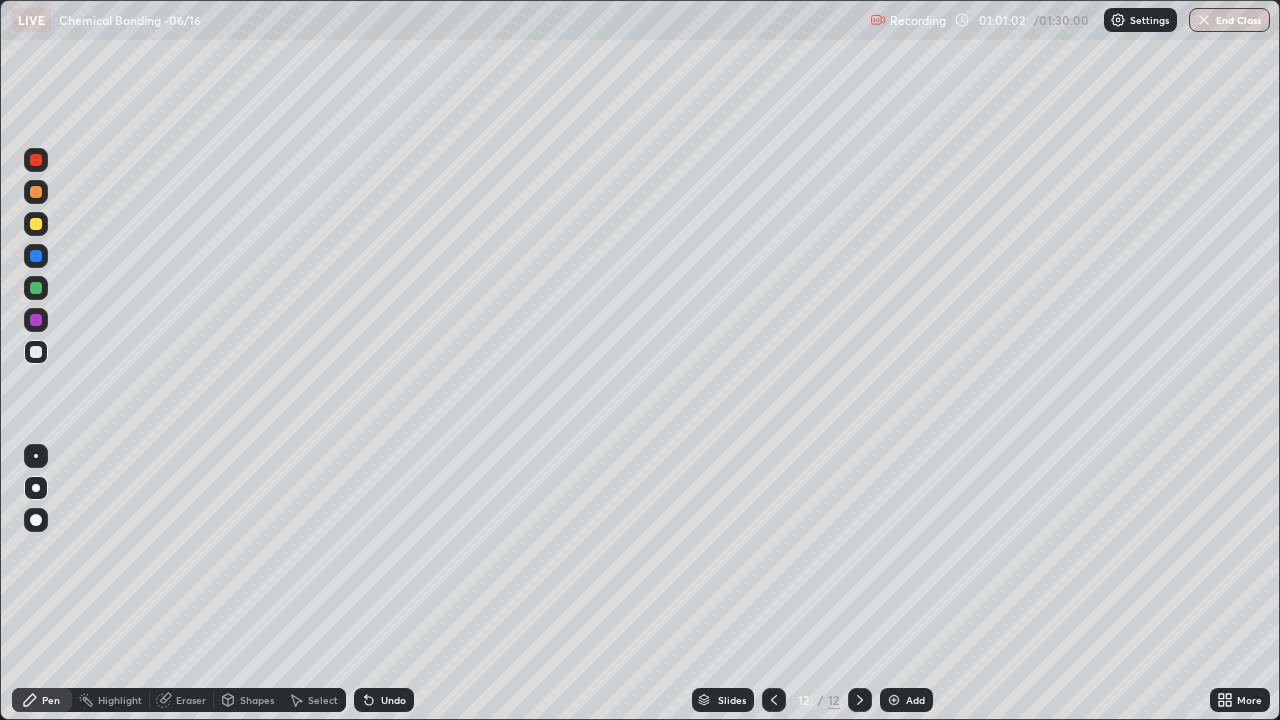 click at bounding box center [36, 288] 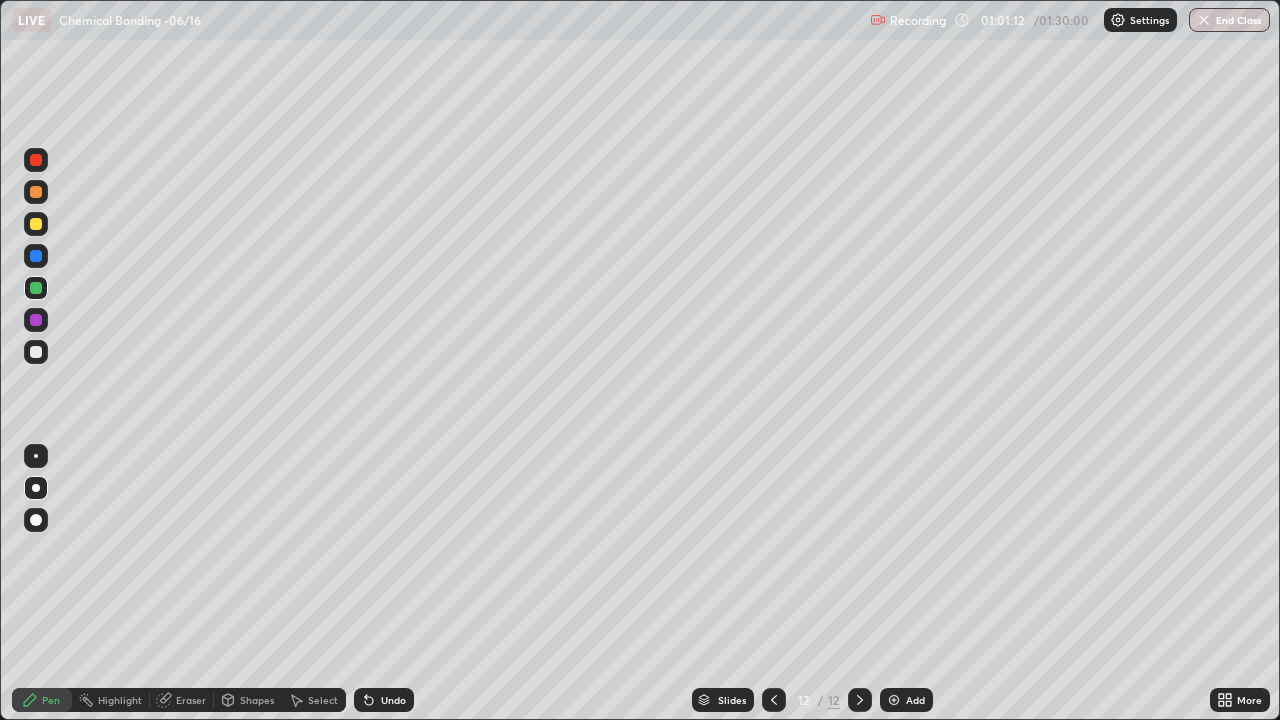 click at bounding box center (36, 352) 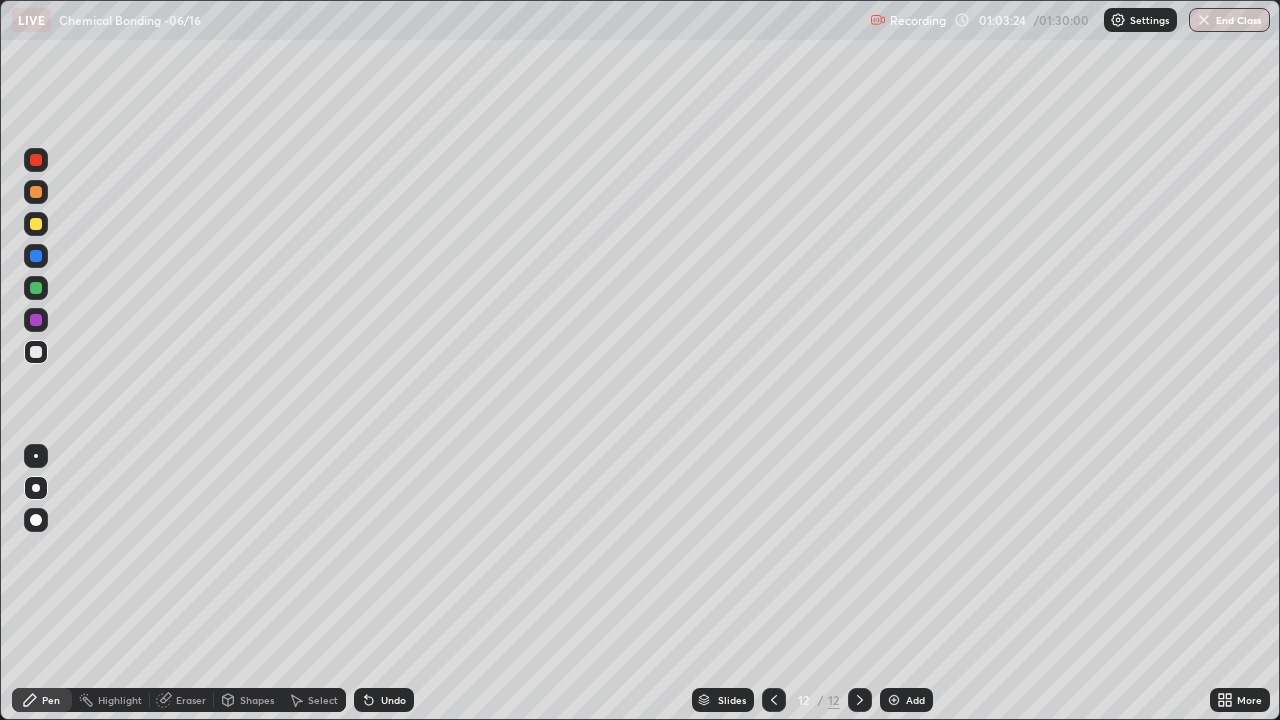click at bounding box center [894, 700] 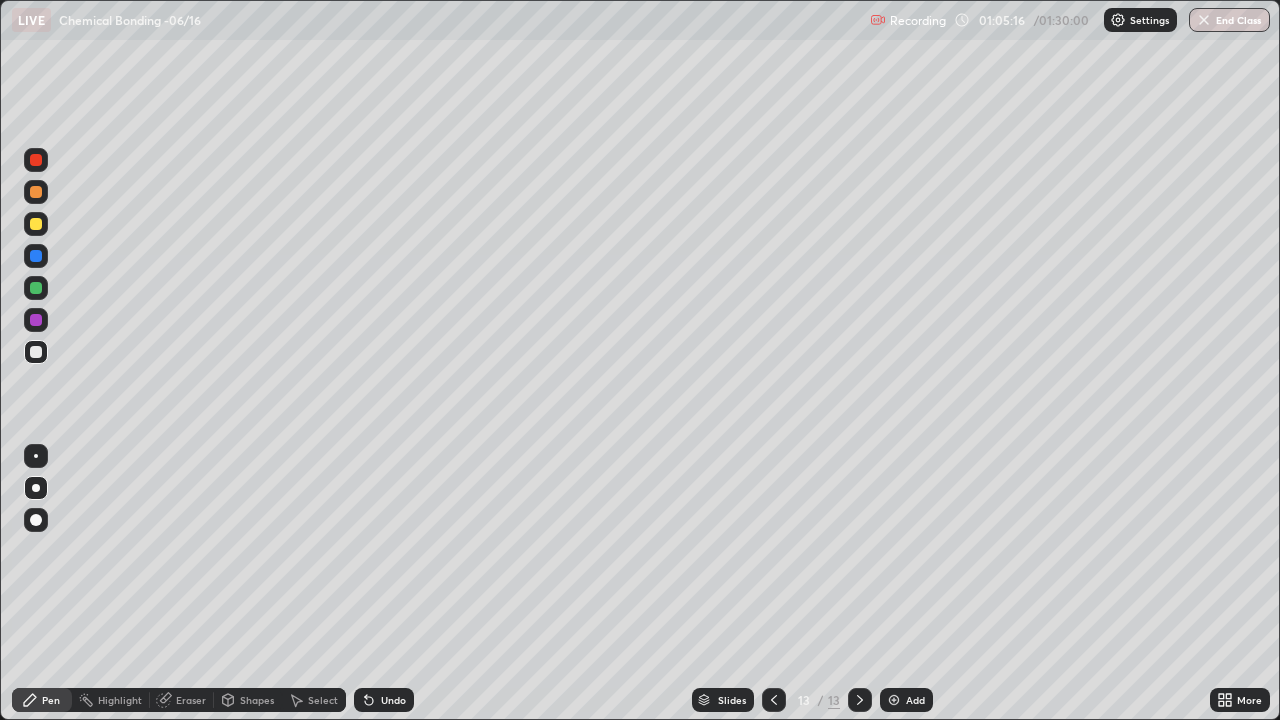 click on "Add" at bounding box center [906, 700] 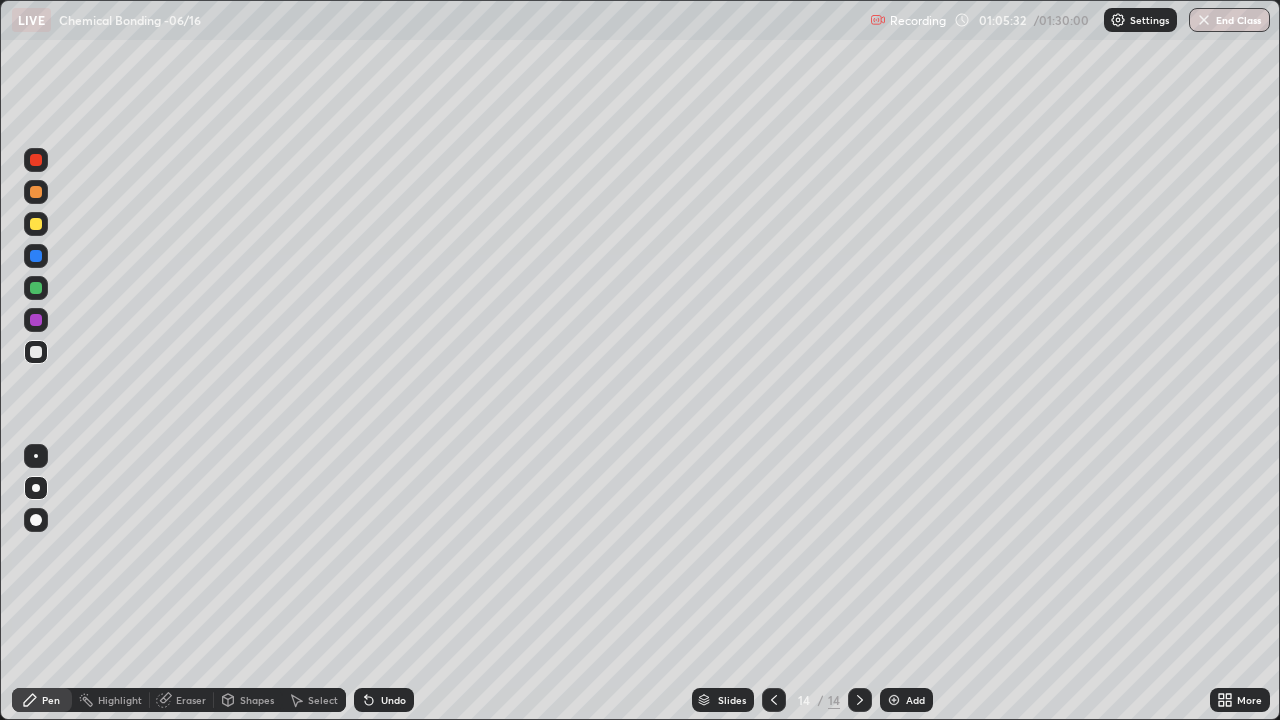 click at bounding box center (36, 224) 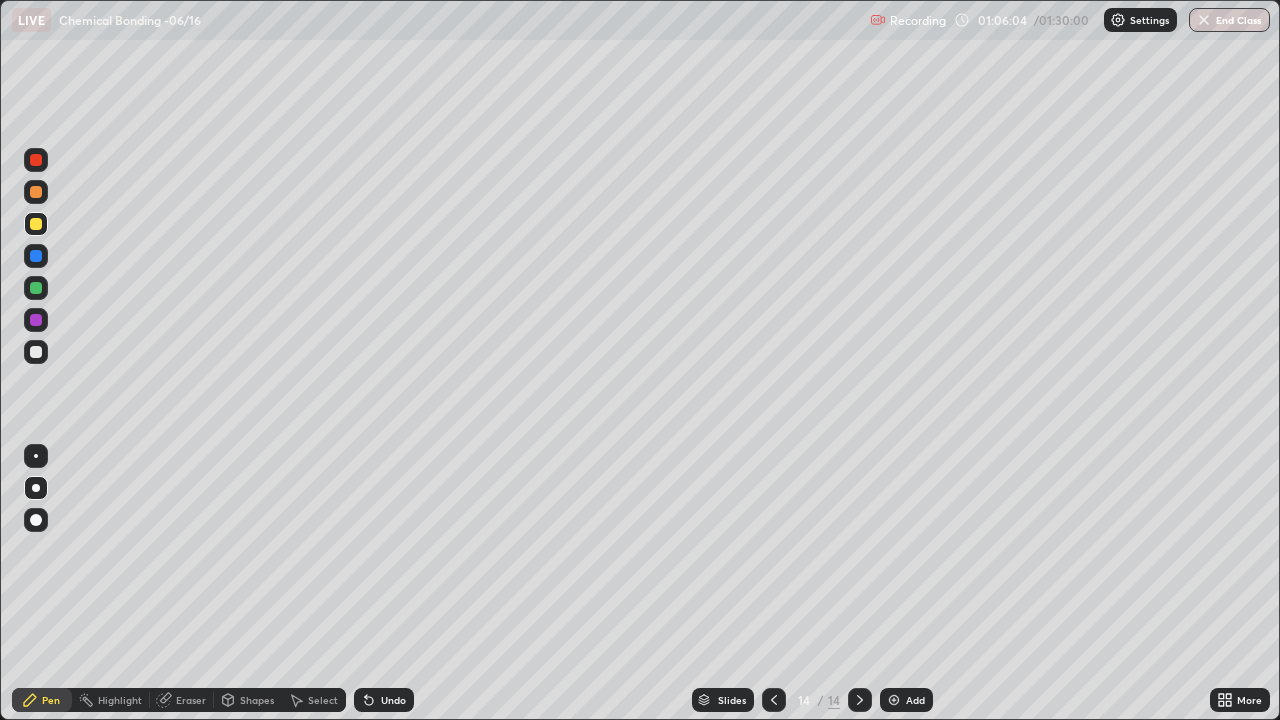 click at bounding box center [36, 352] 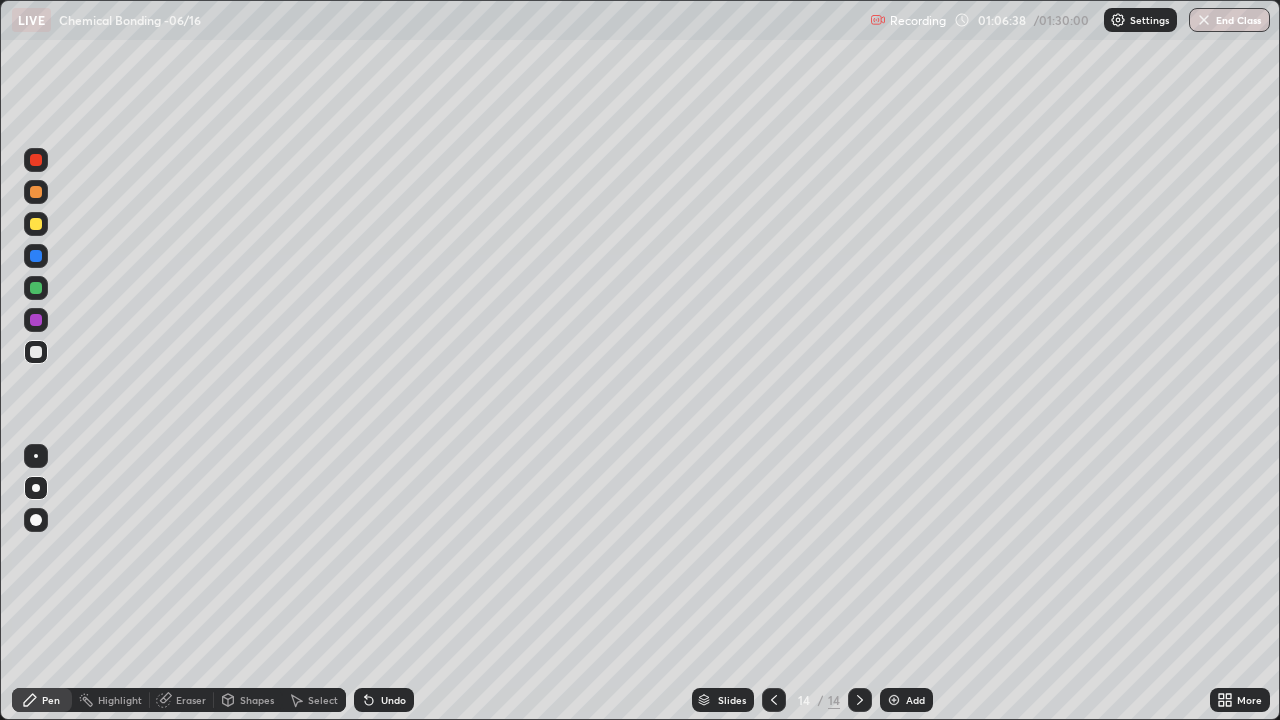 click on "Eraser" at bounding box center (191, 700) 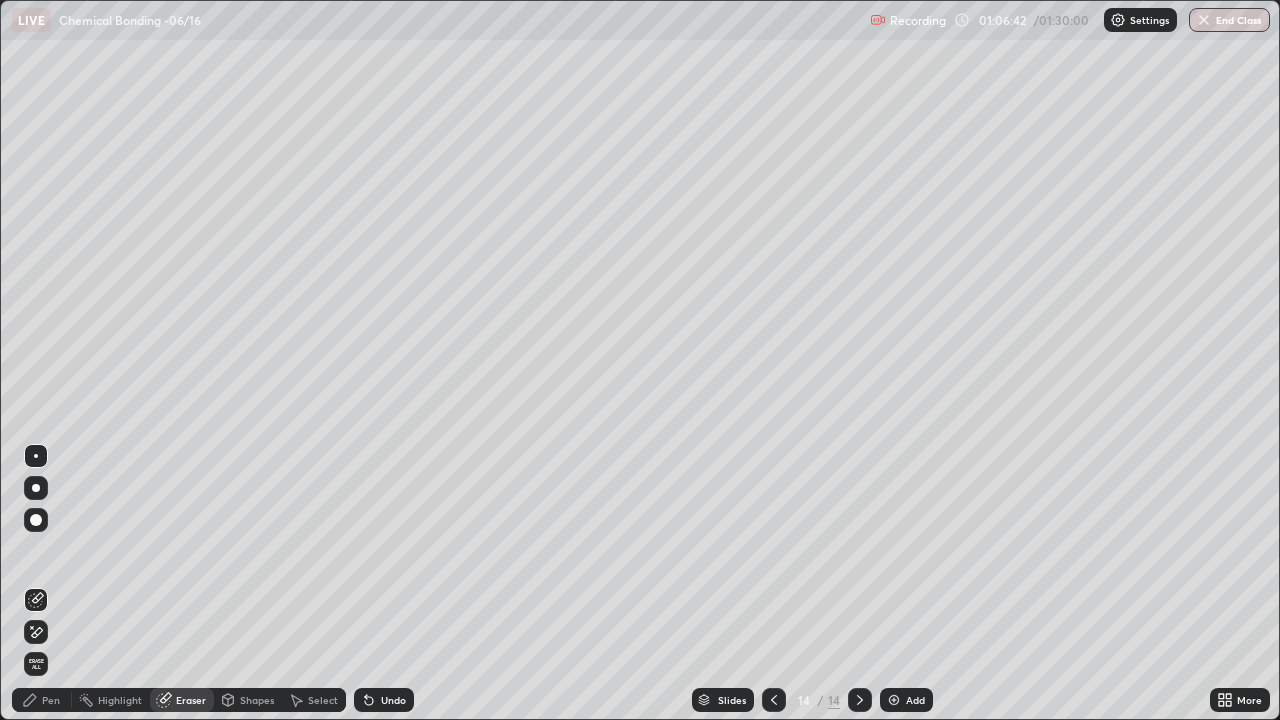 click on "Pen" at bounding box center [42, 700] 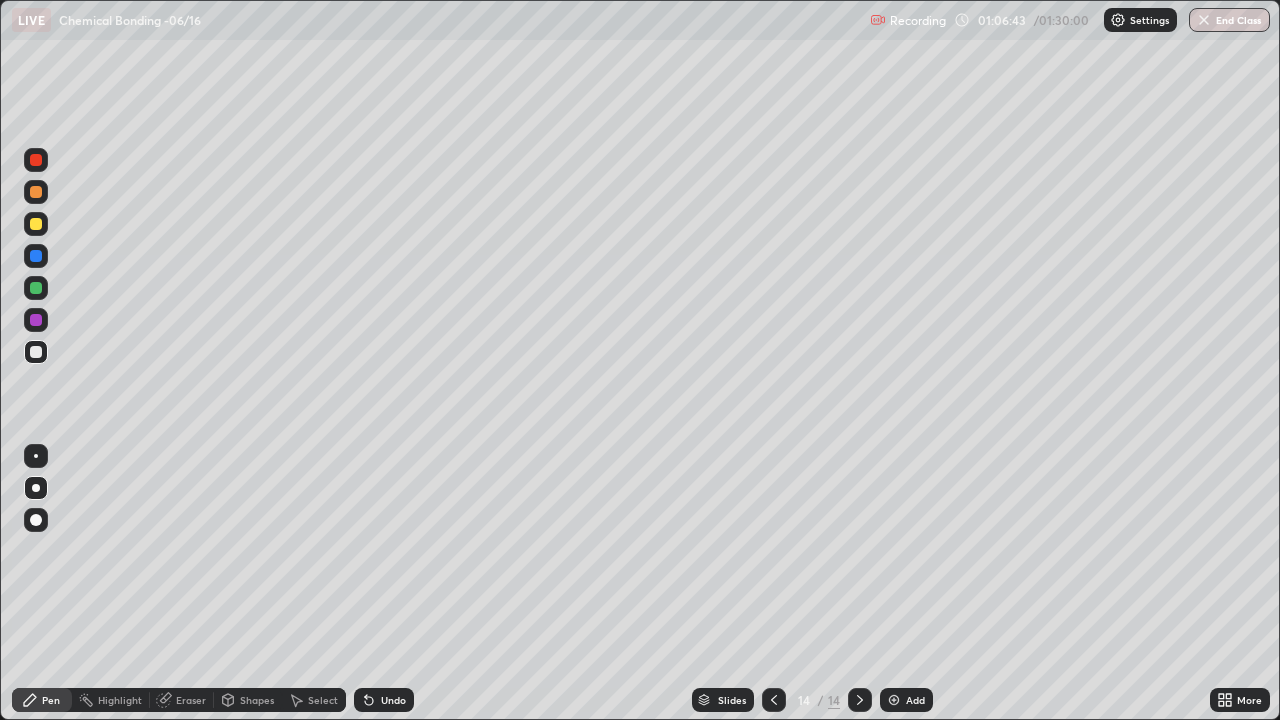 click at bounding box center [36, 224] 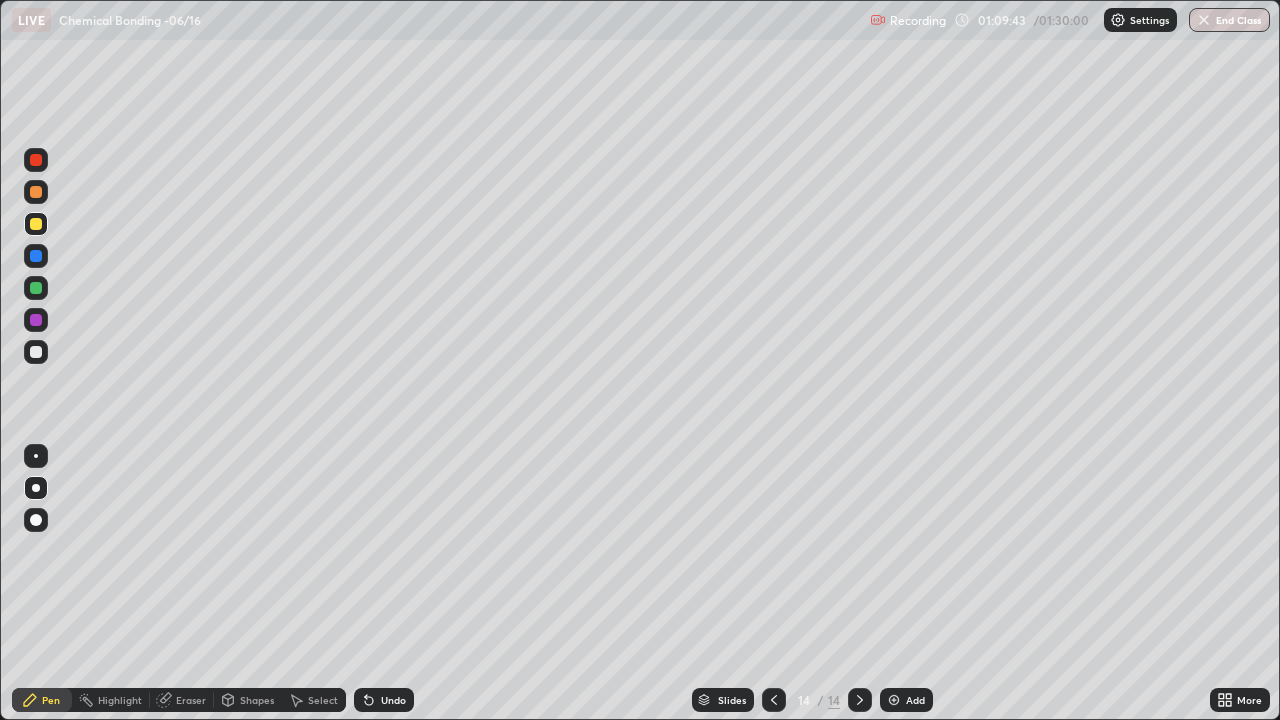 click at bounding box center [36, 352] 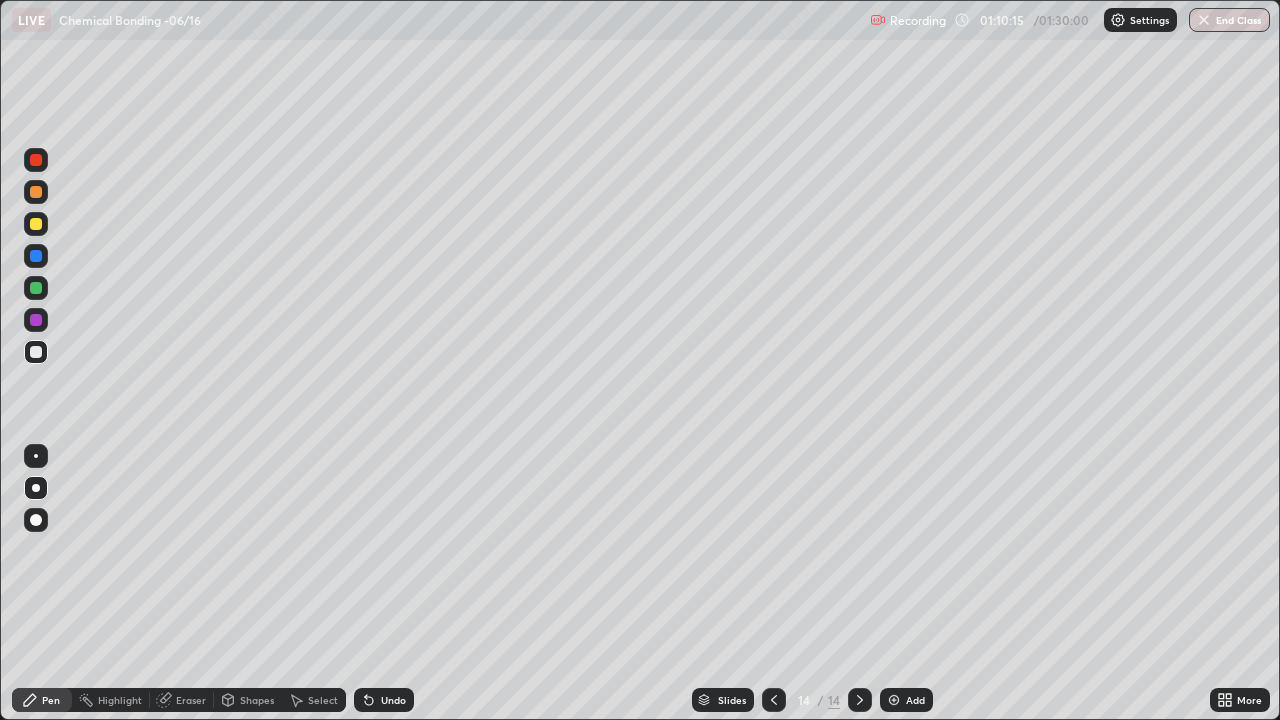 click on "Add" at bounding box center (915, 700) 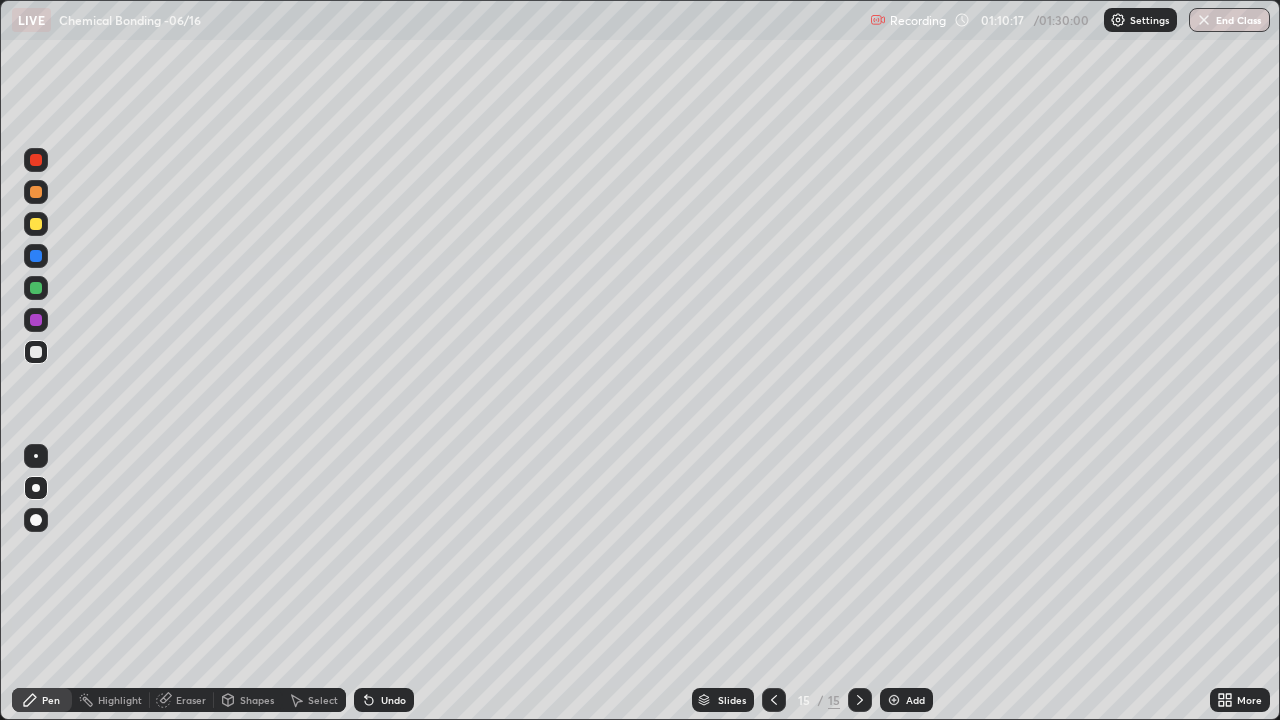 click 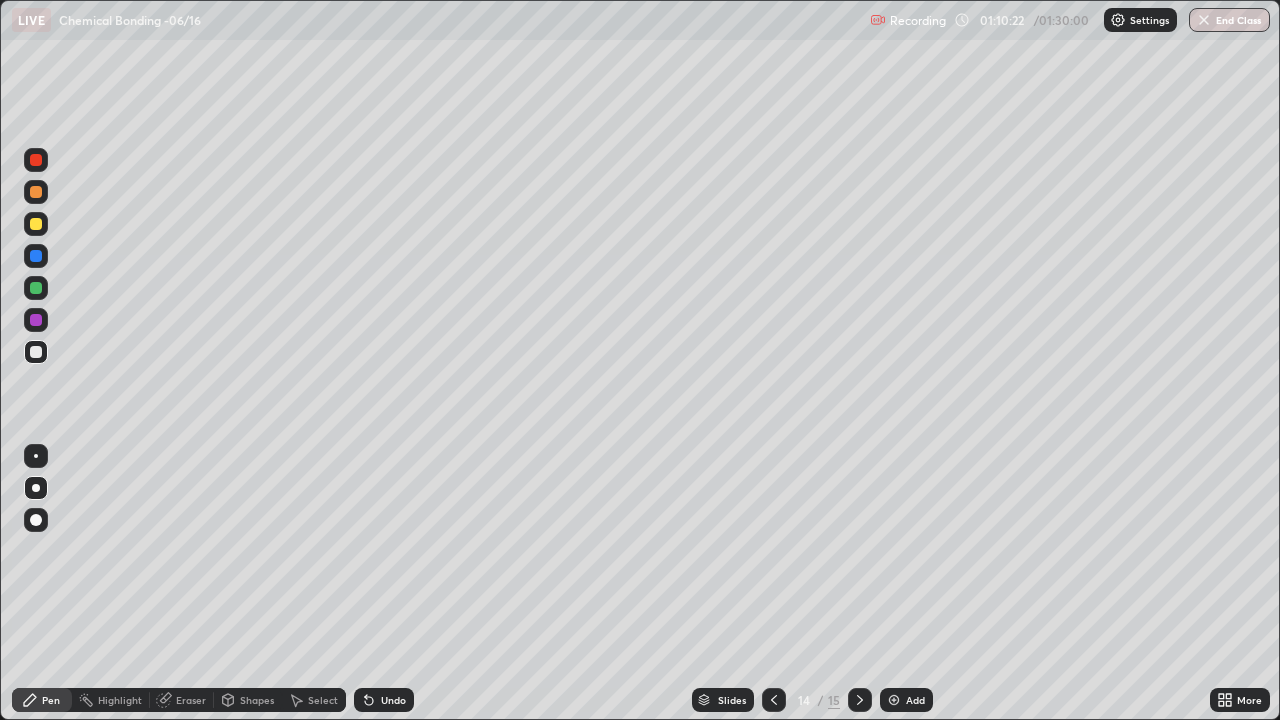 click 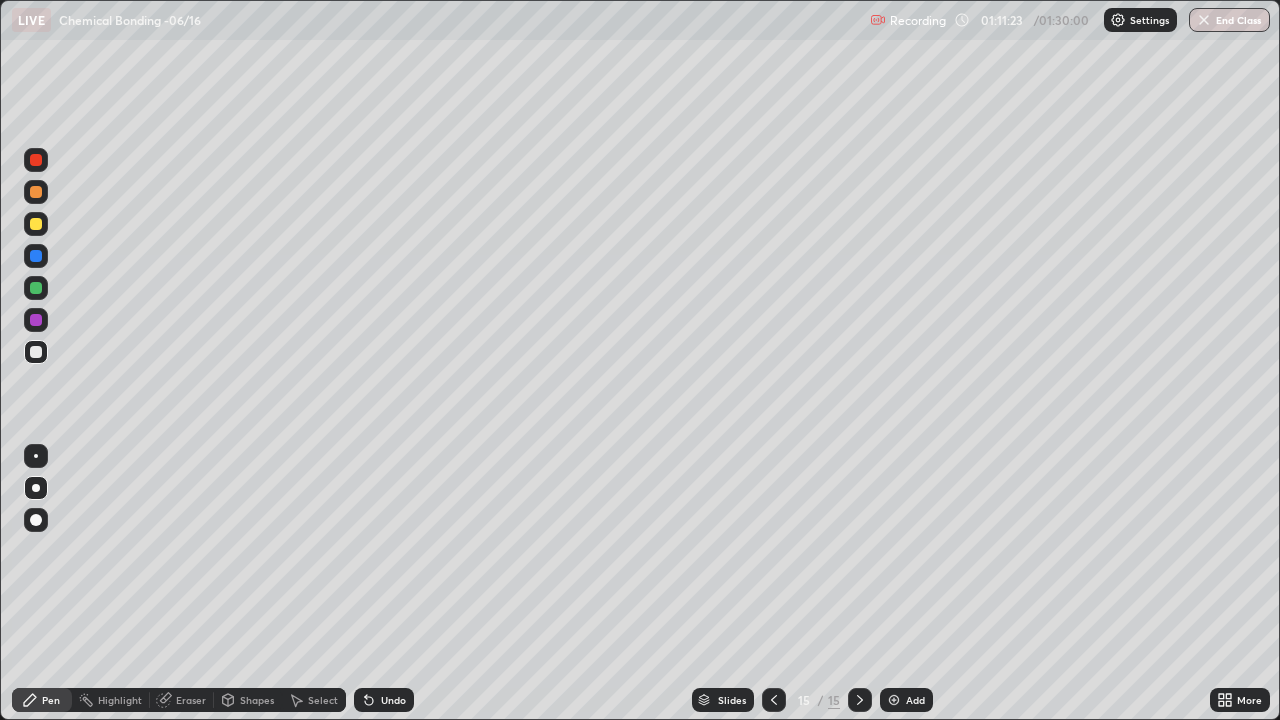 click 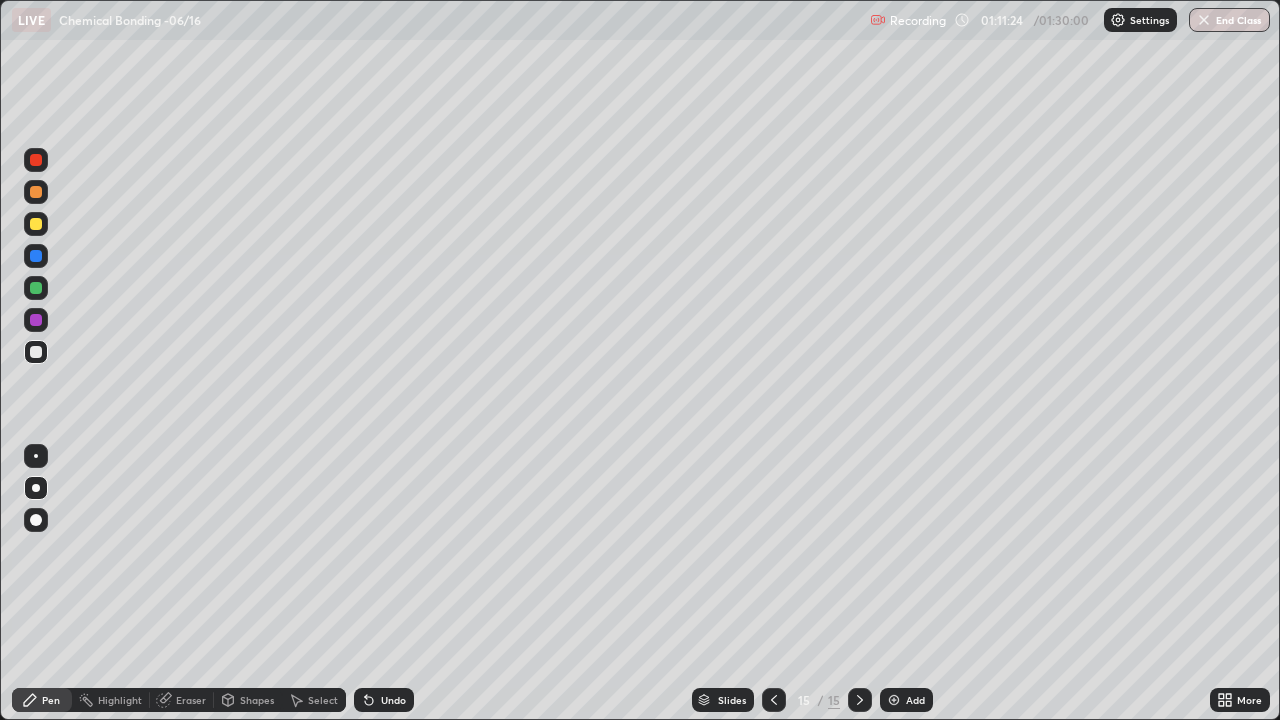 click on "Eraser" at bounding box center [191, 700] 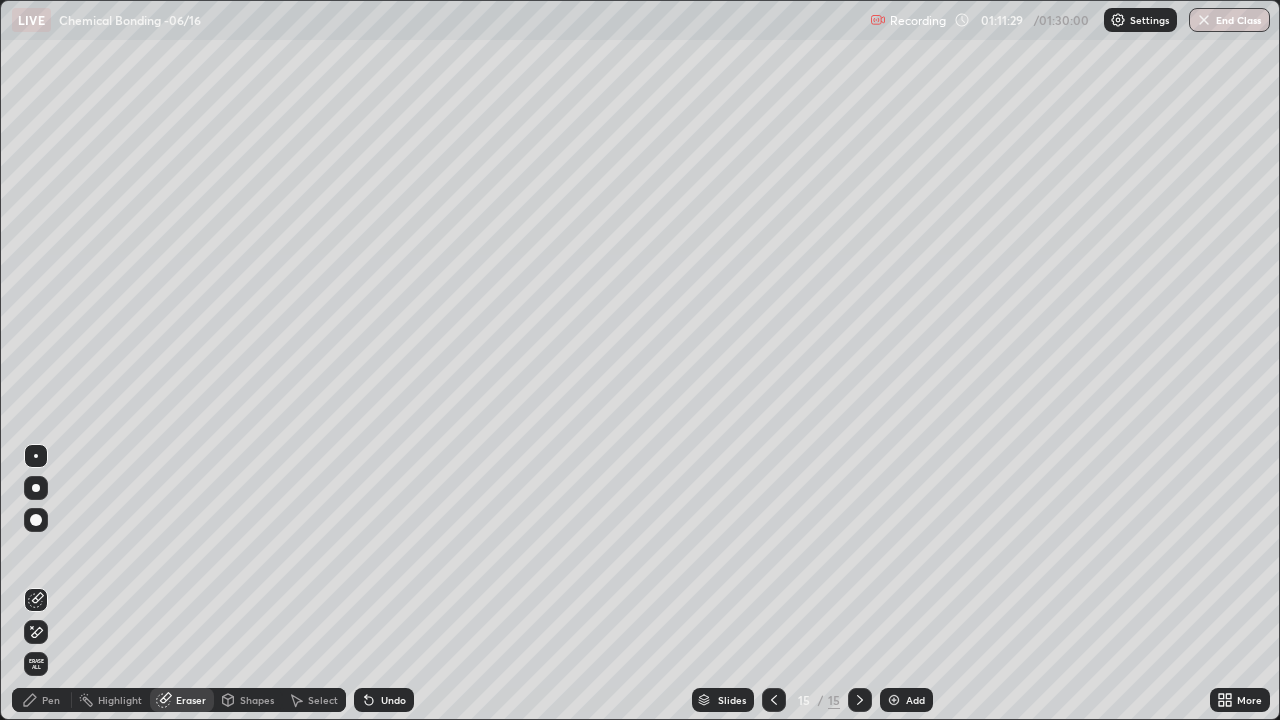 click on "Pen" at bounding box center (51, 700) 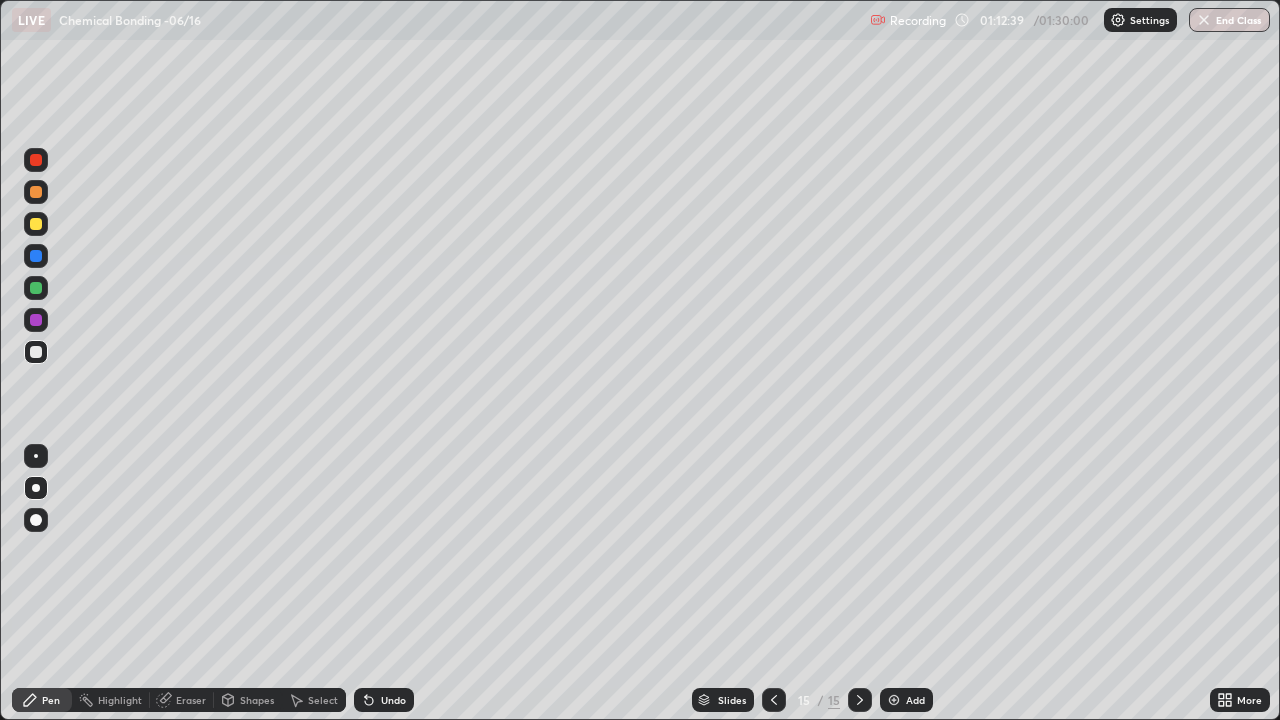 click at bounding box center [894, 700] 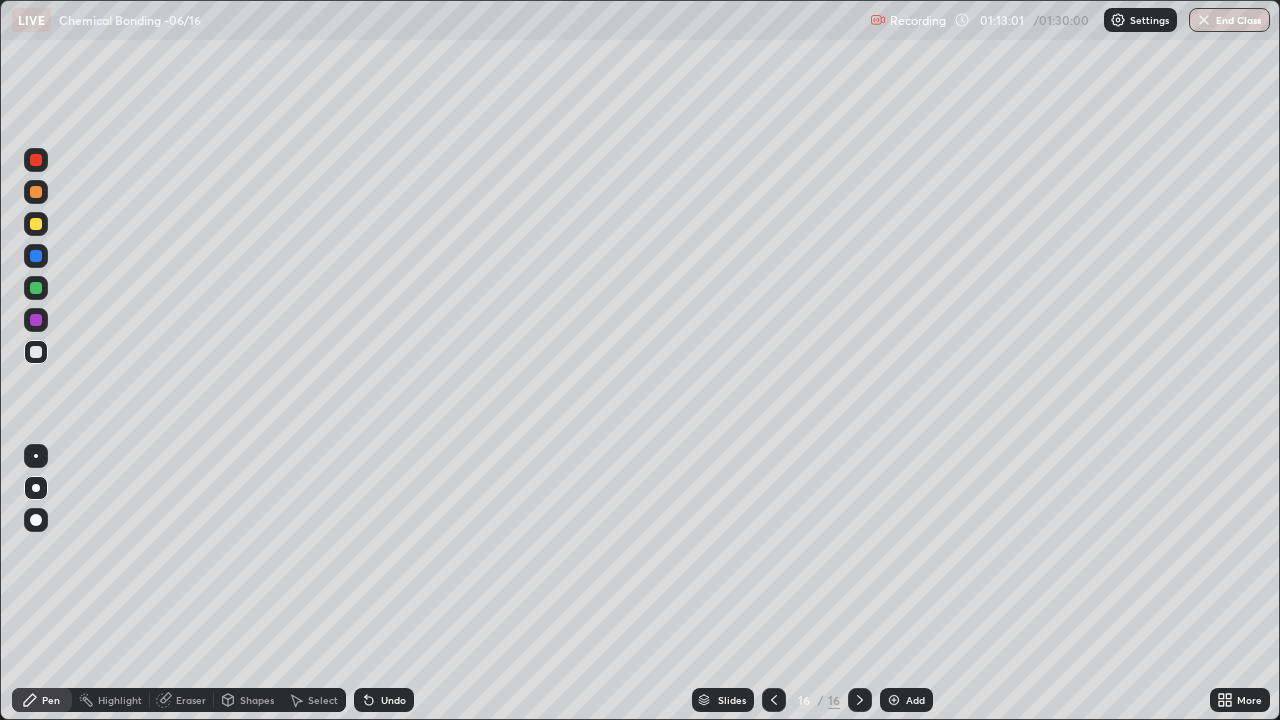 click at bounding box center [36, 224] 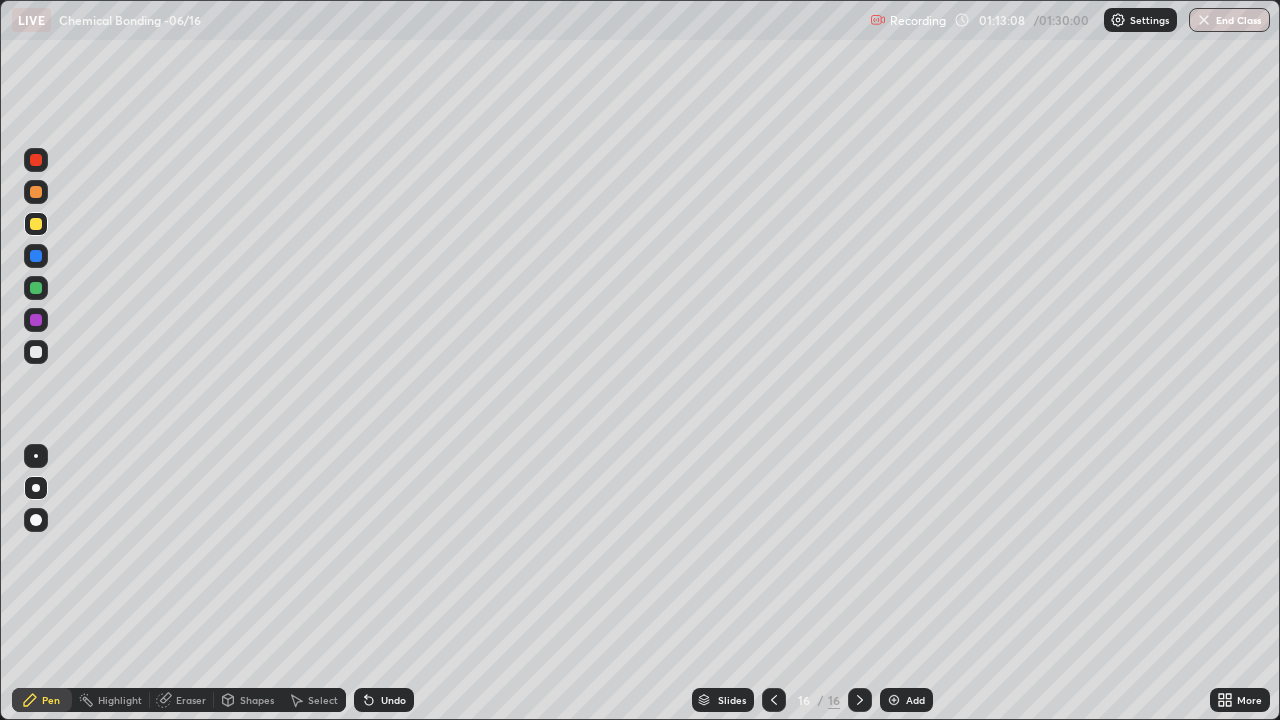 click at bounding box center (36, 352) 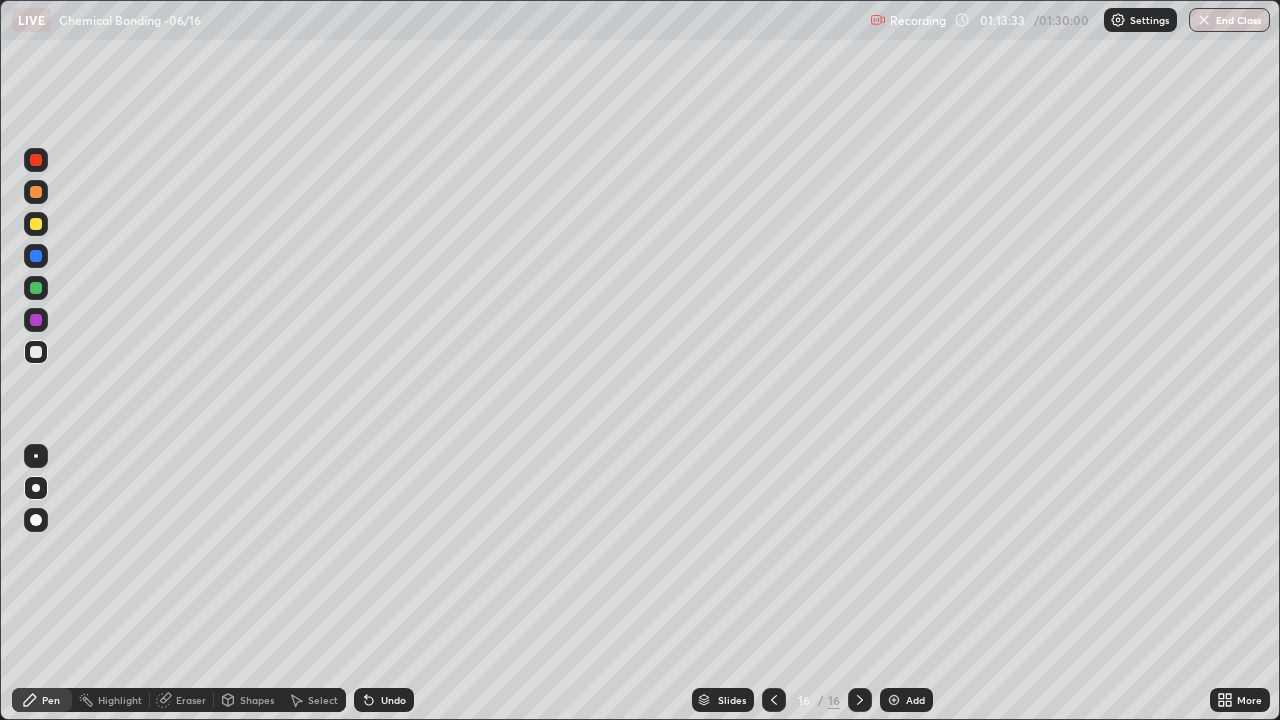 click on "Shapes" at bounding box center [257, 700] 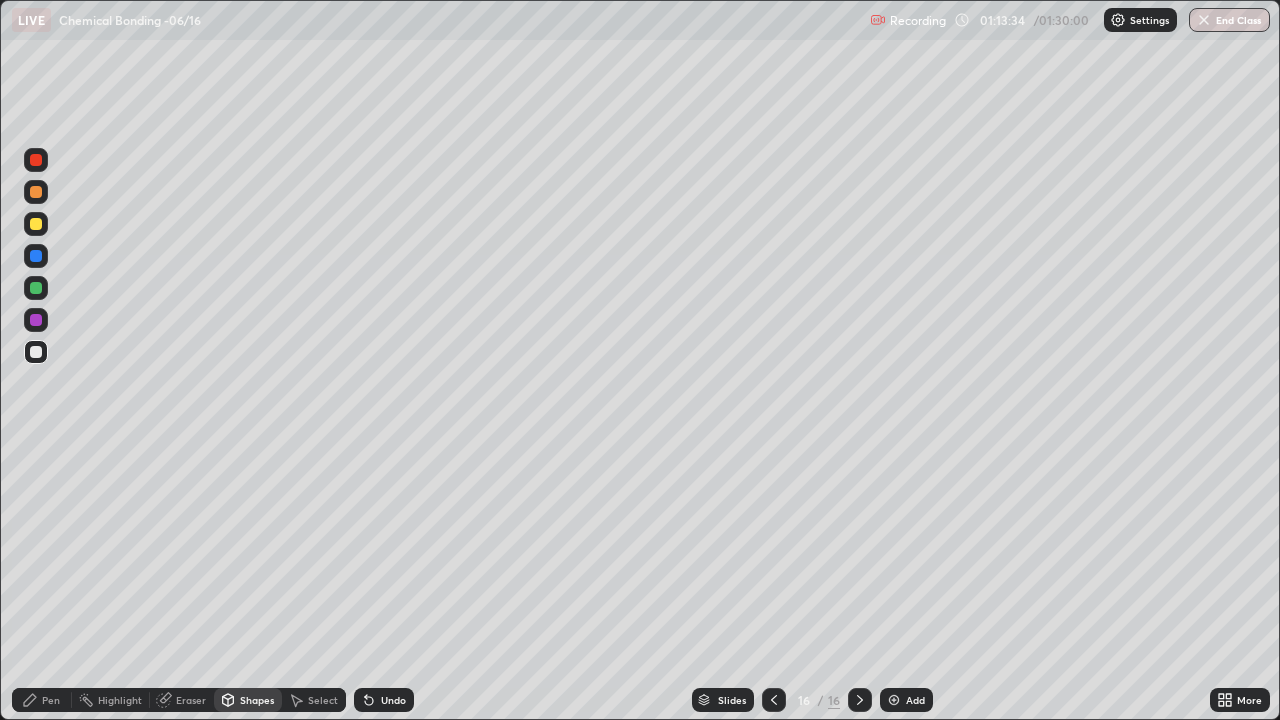 click on "Eraser" at bounding box center [191, 700] 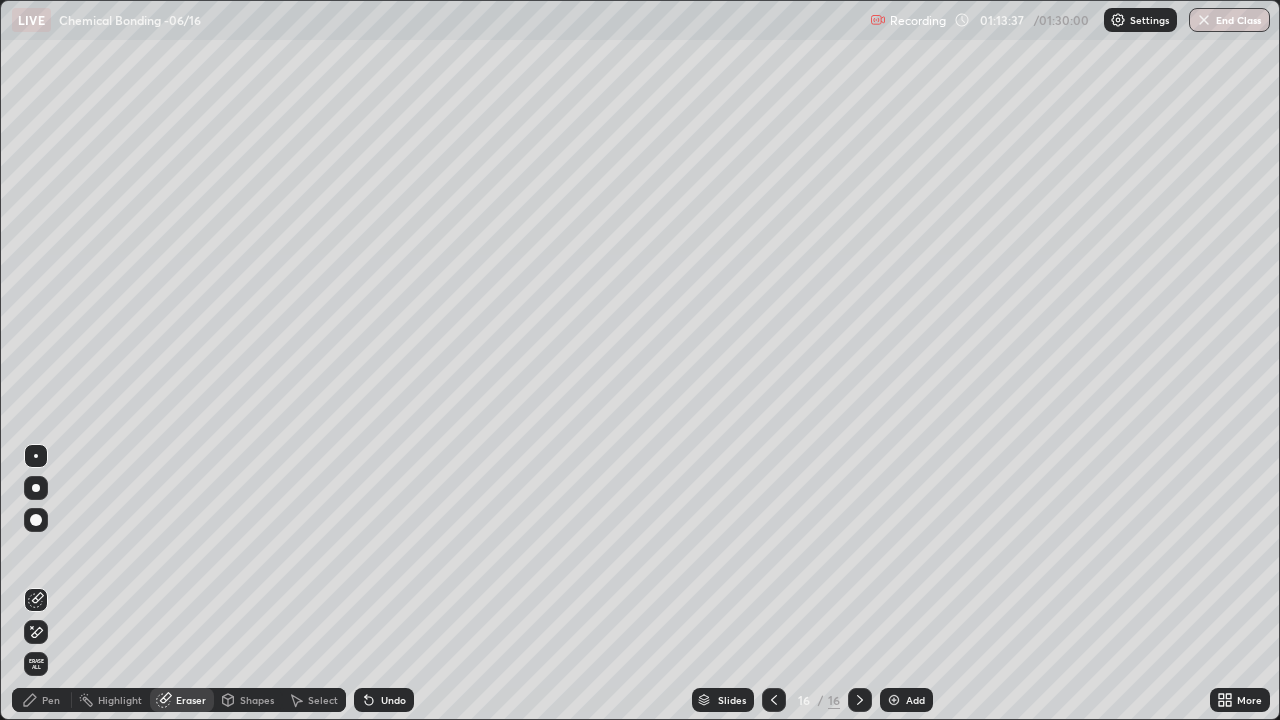 click on "Pen" at bounding box center [51, 700] 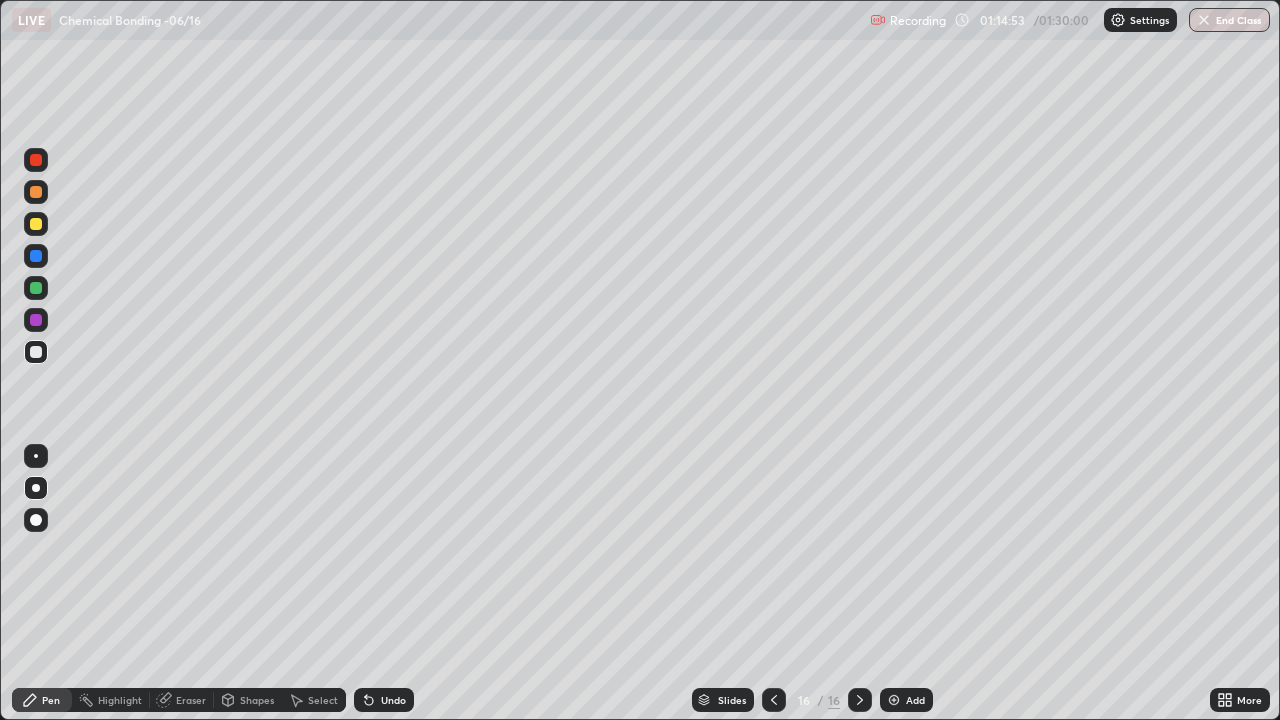 click at bounding box center [36, 288] 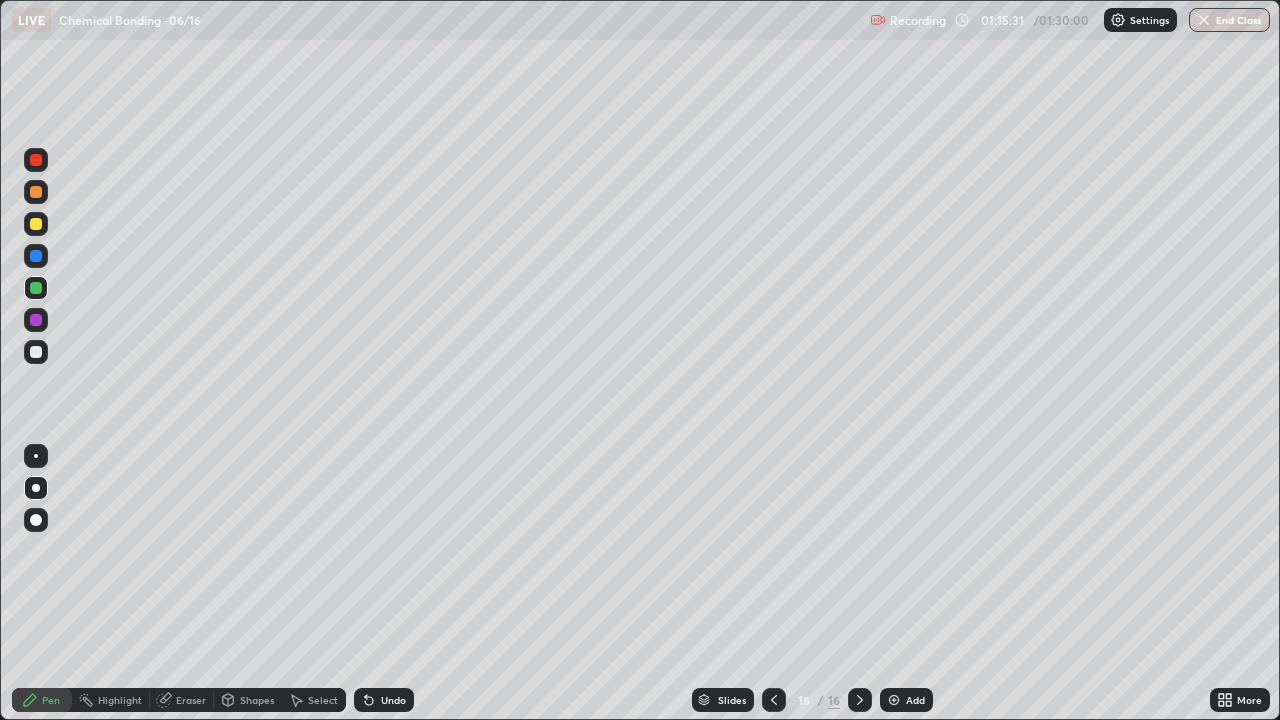 click at bounding box center [894, 700] 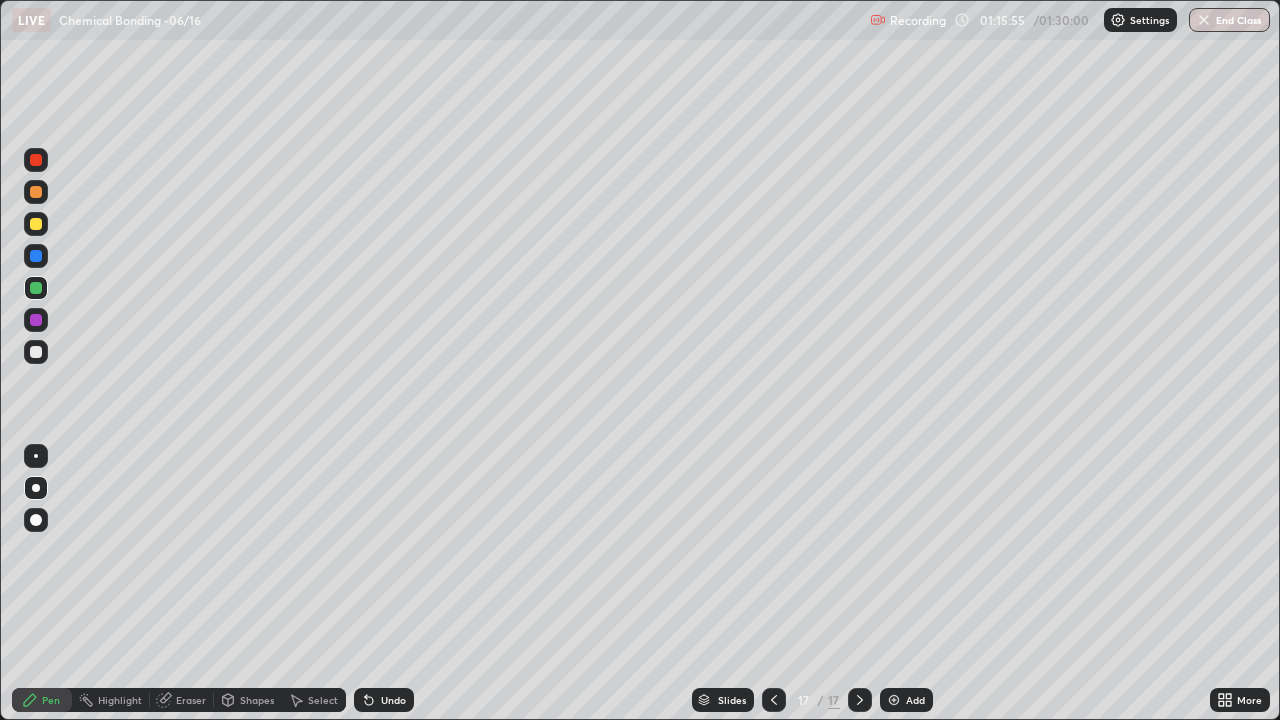 click at bounding box center (36, 352) 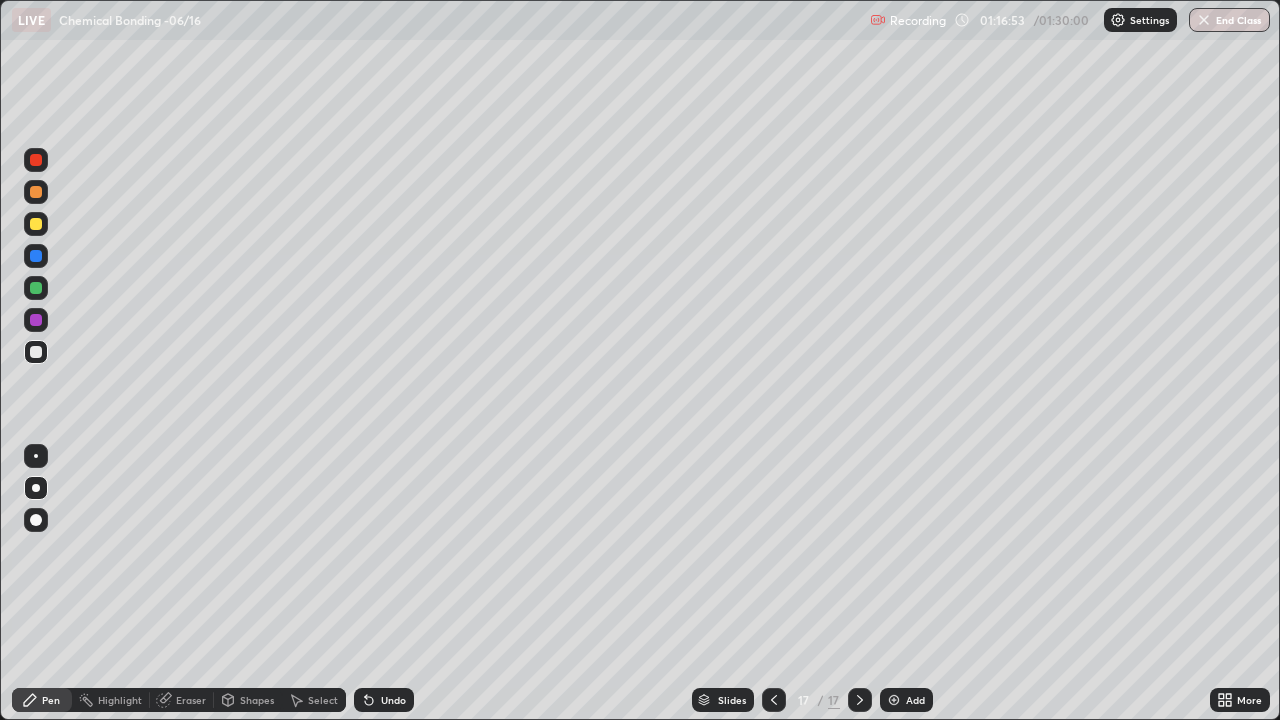 click on "End Class" at bounding box center [1229, 20] 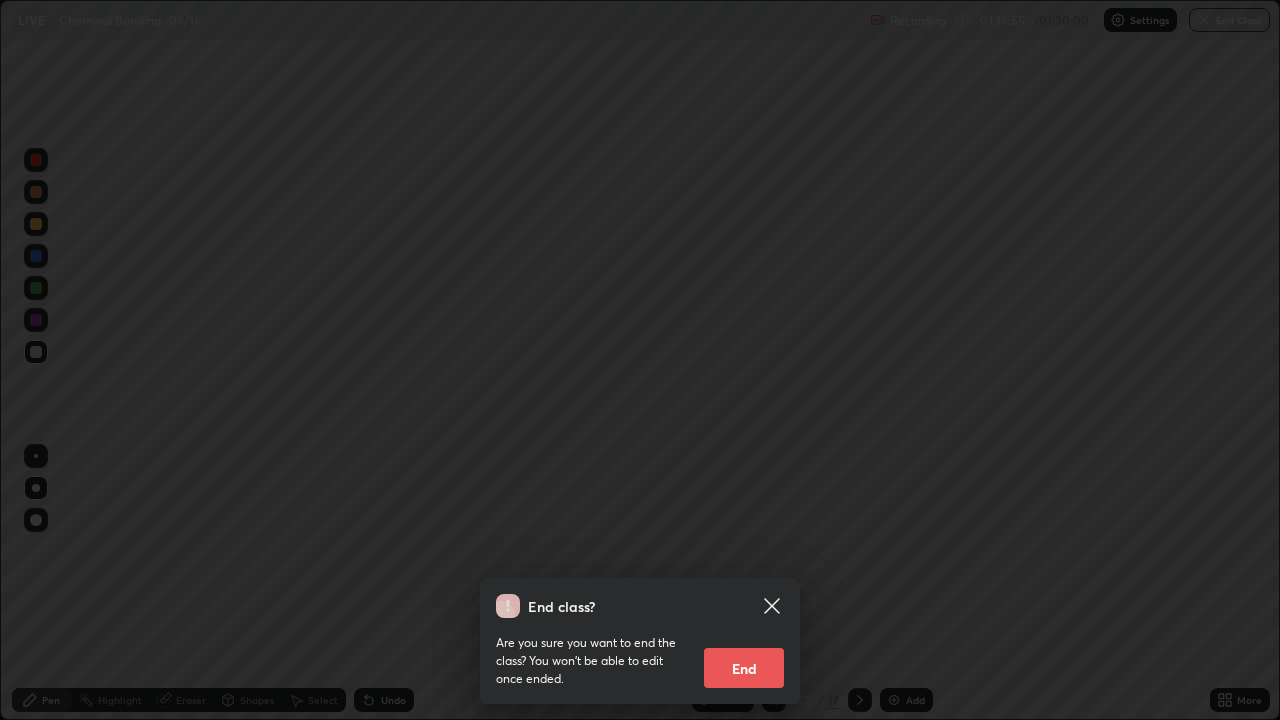 click on "End" at bounding box center [744, 668] 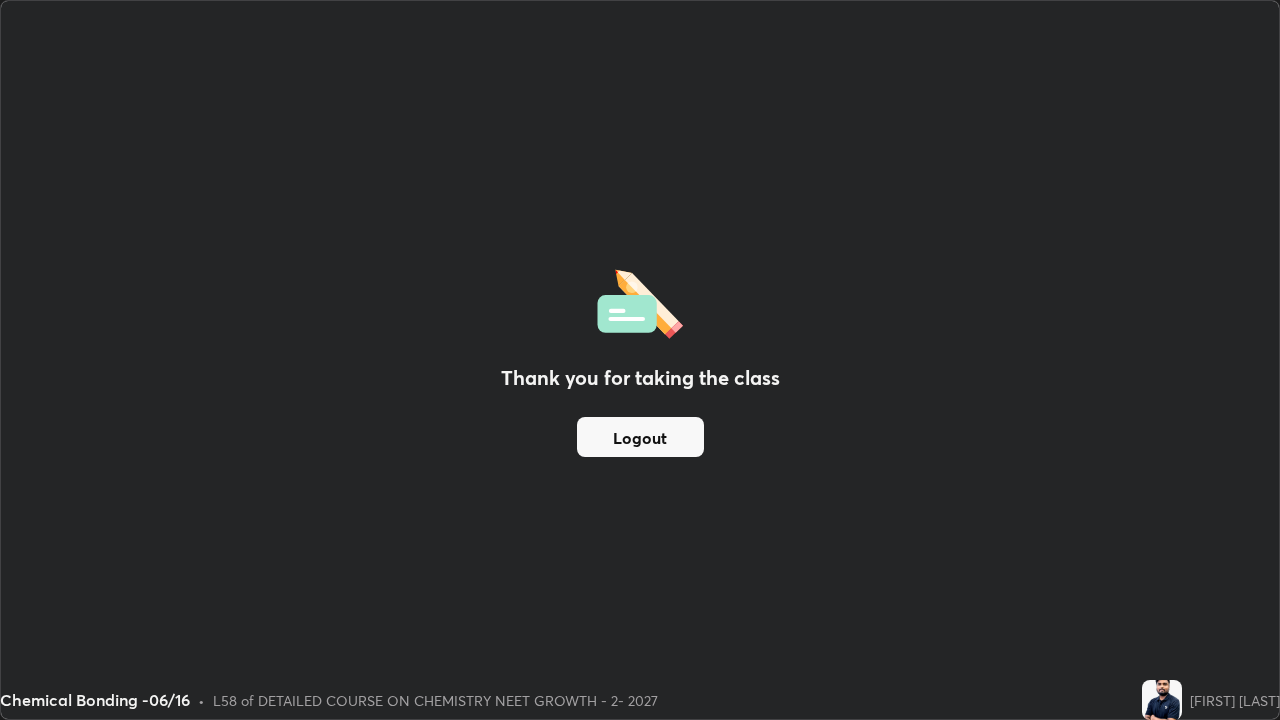 click on "Logout" at bounding box center [640, 437] 